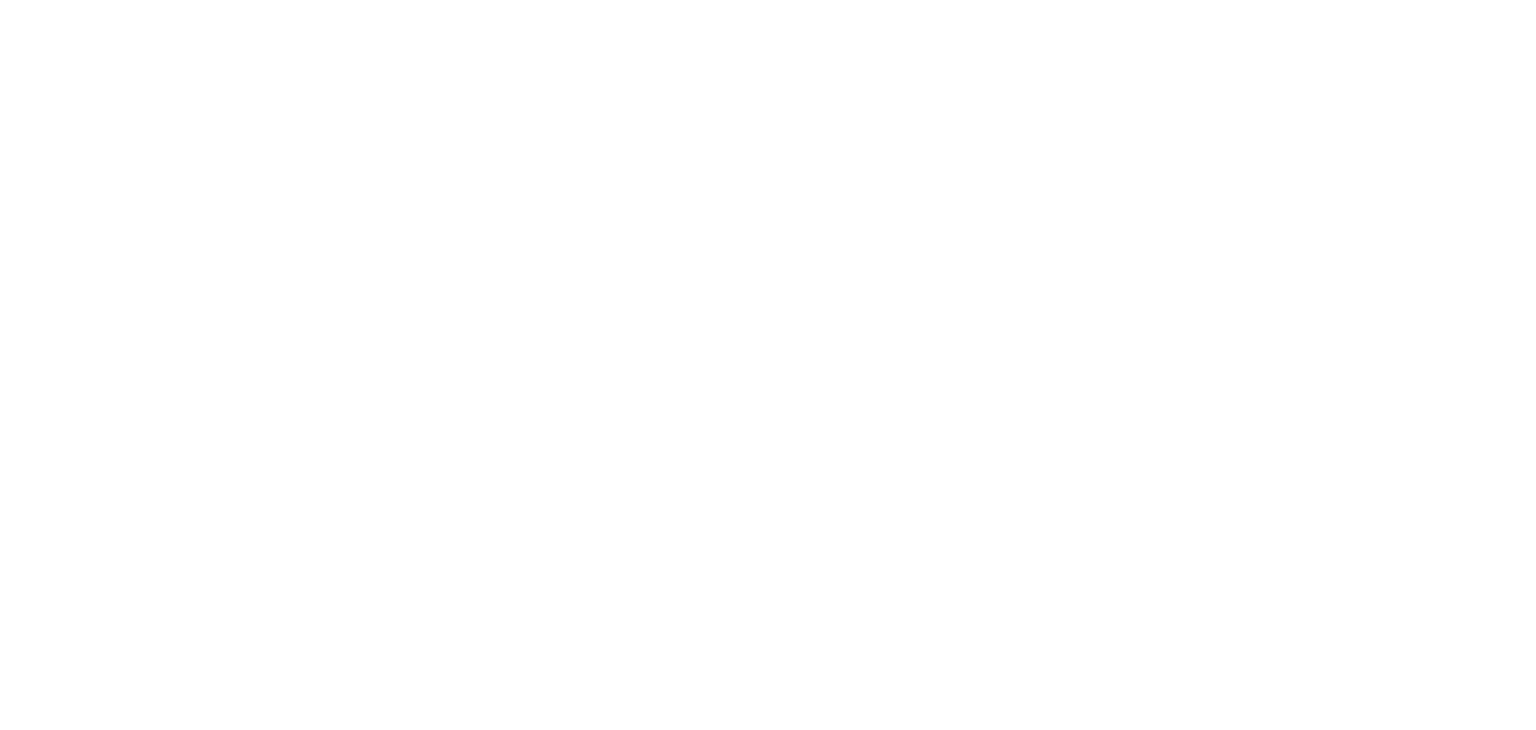 scroll, scrollTop: 0, scrollLeft: 0, axis: both 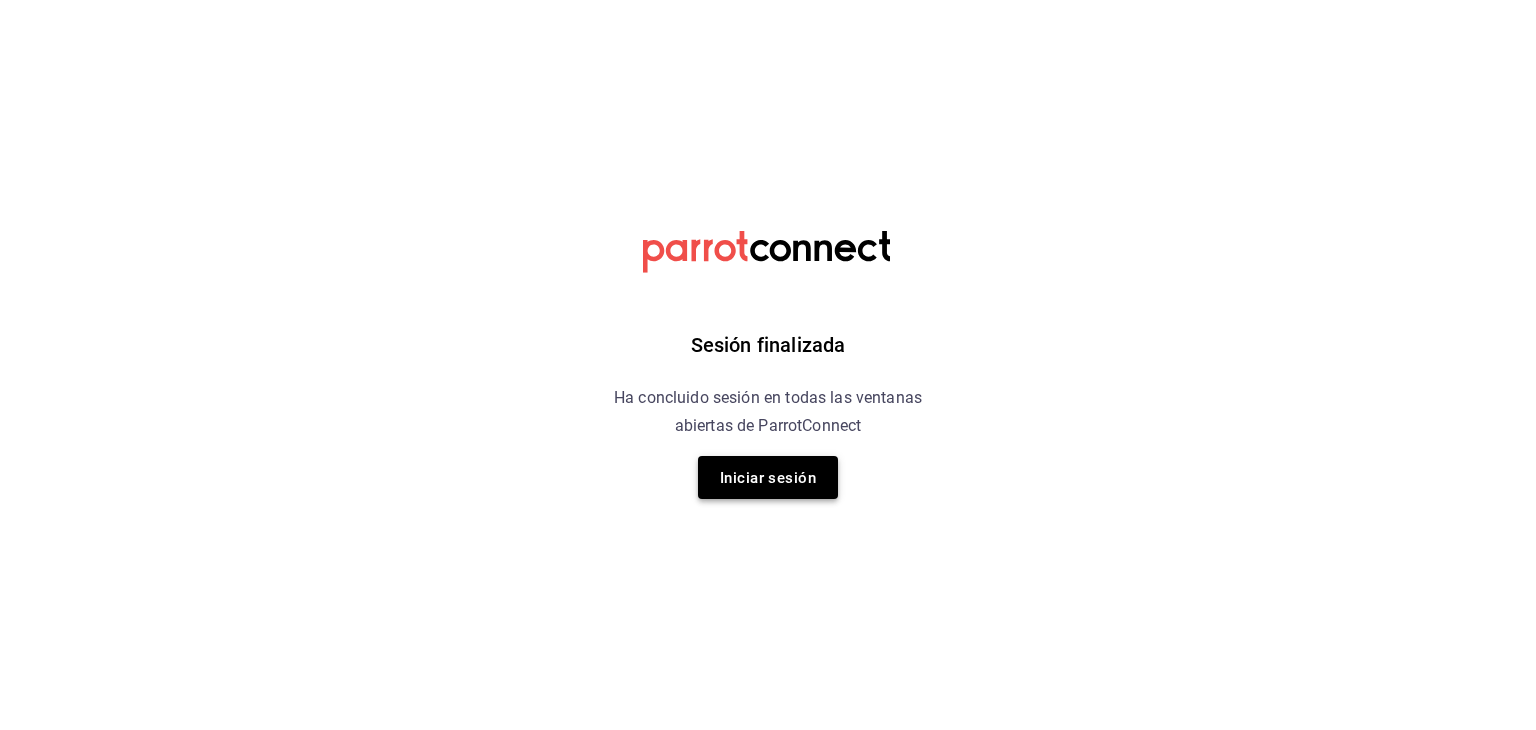 click on "Iniciar sesión" at bounding box center [768, 478] 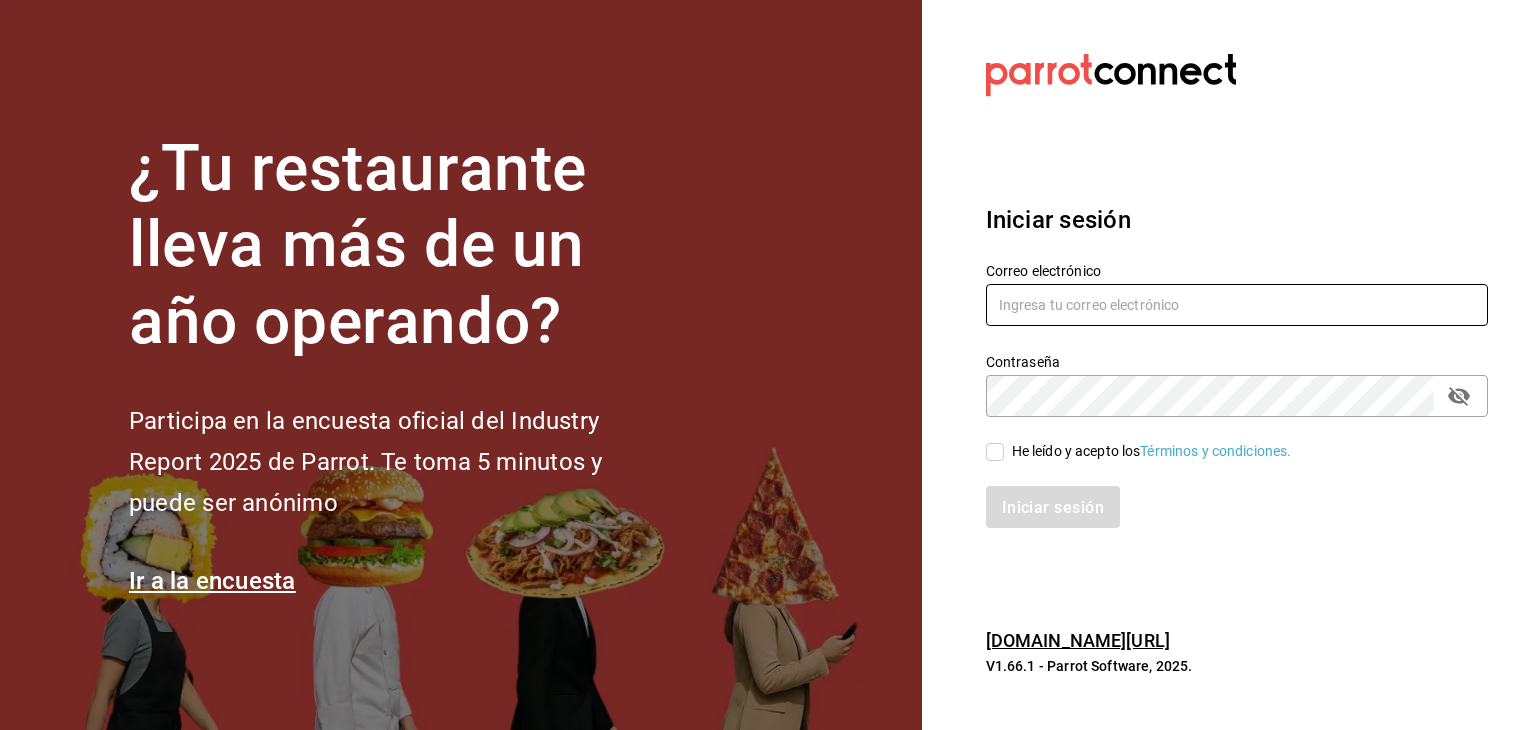click at bounding box center [1237, 305] 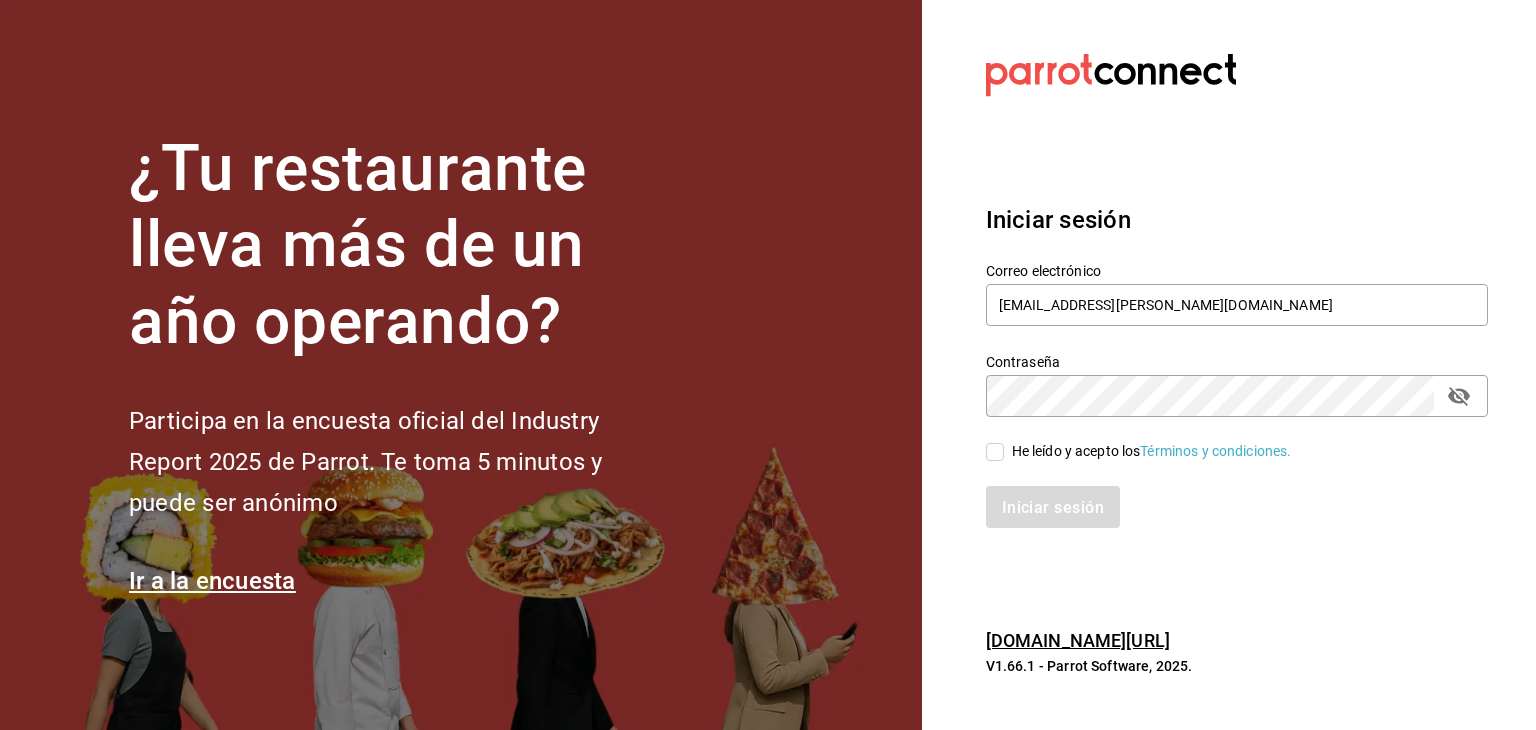 click on "He leído y acepto los  Términos y condiciones." at bounding box center [1148, 451] 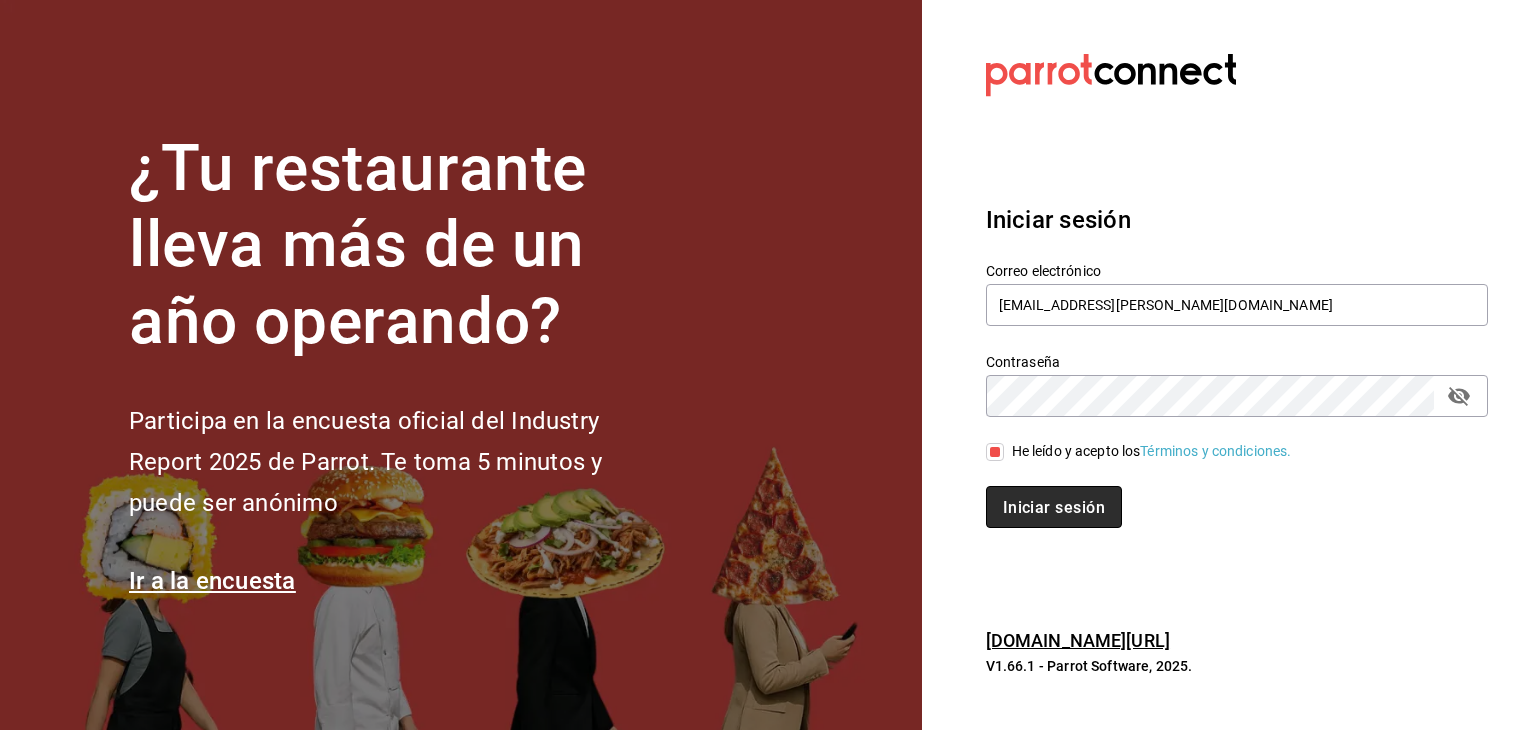 click on "Iniciar sesión" at bounding box center [1054, 507] 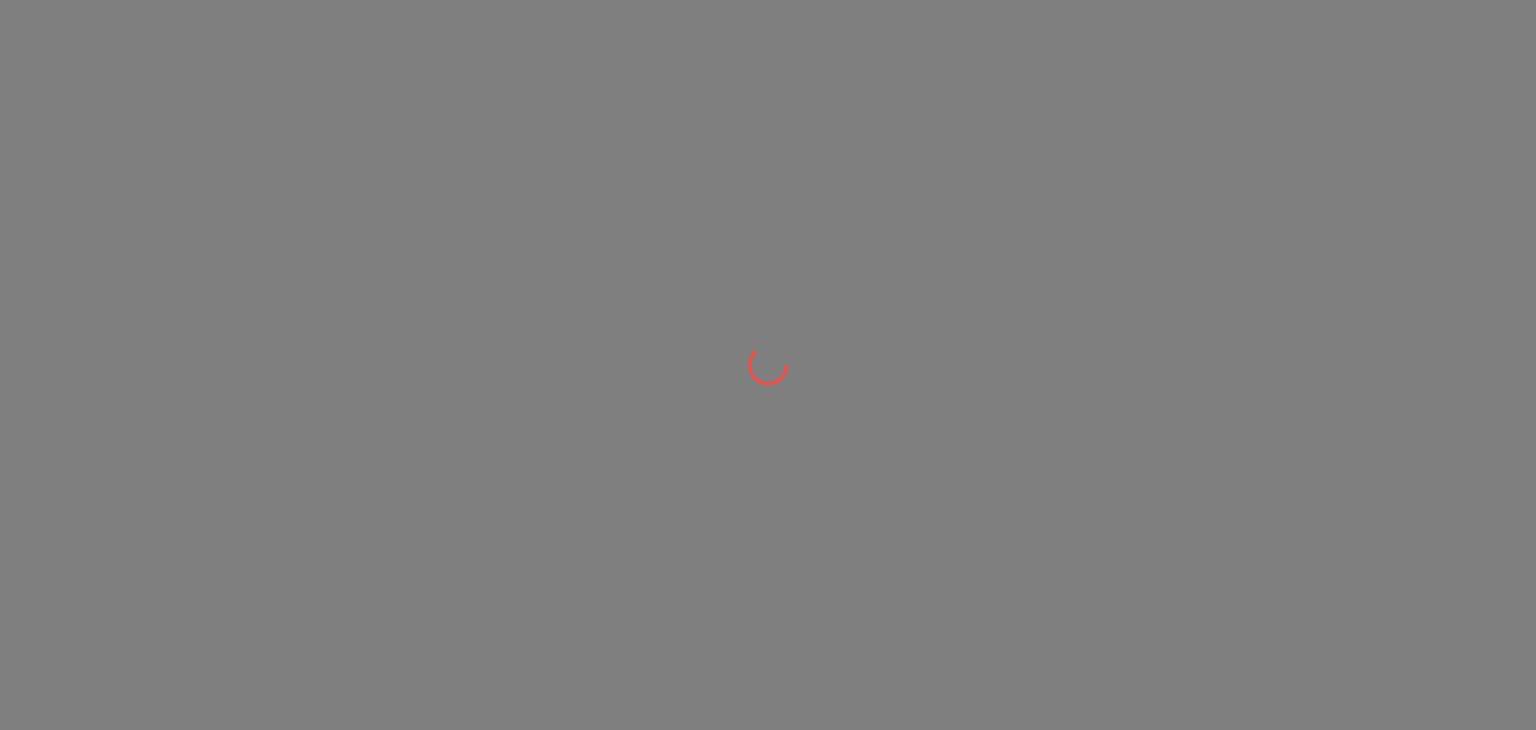 scroll, scrollTop: 0, scrollLeft: 0, axis: both 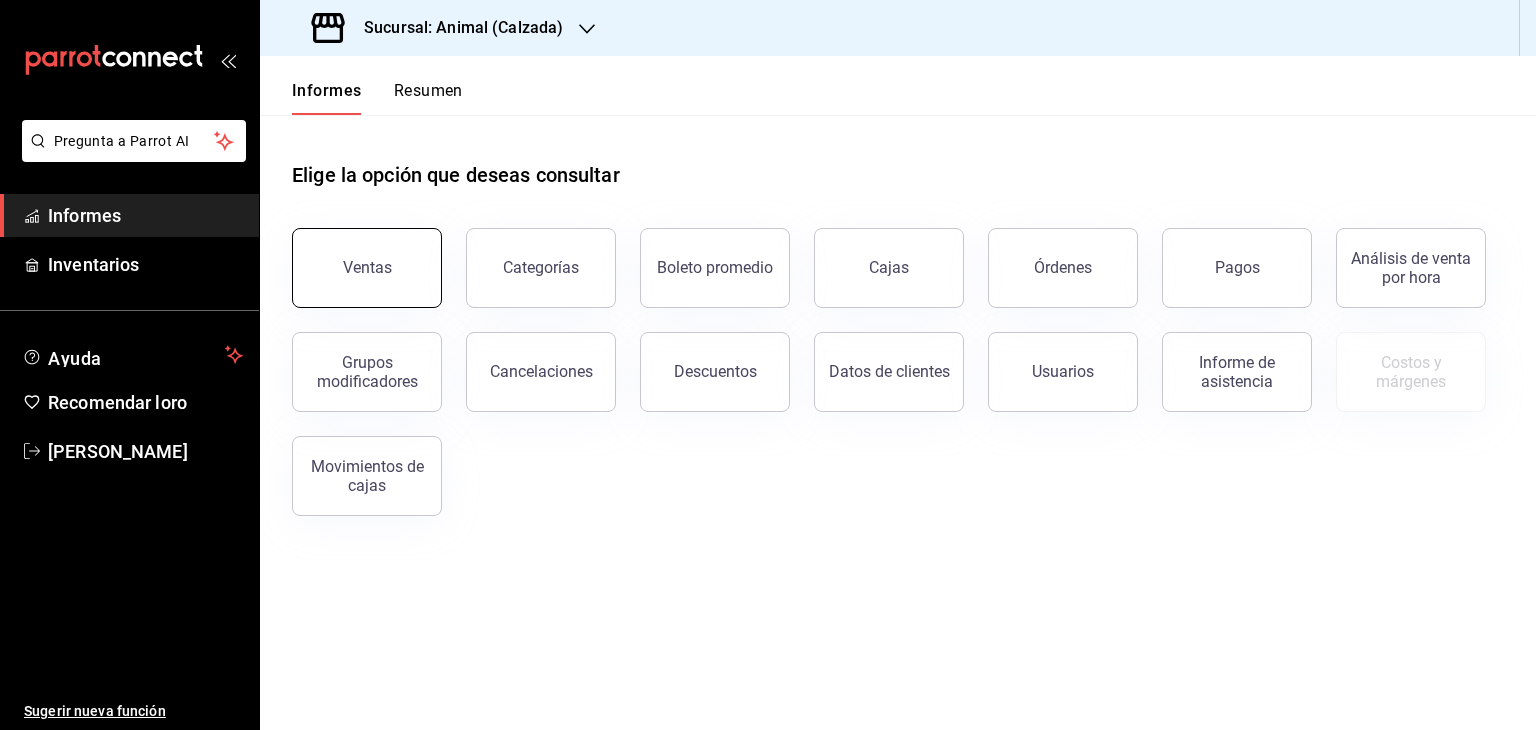 click on "Ventas" at bounding box center (367, 268) 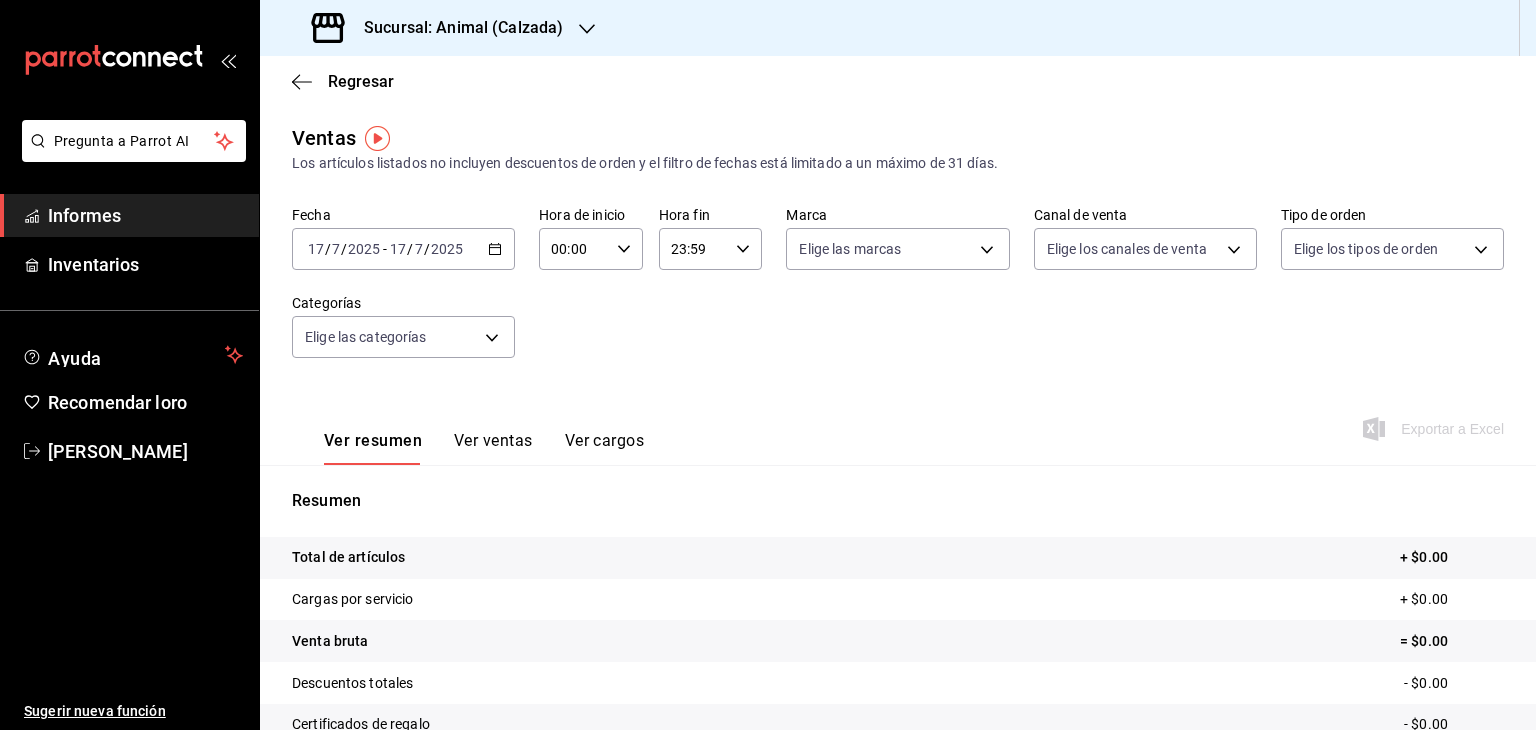 click 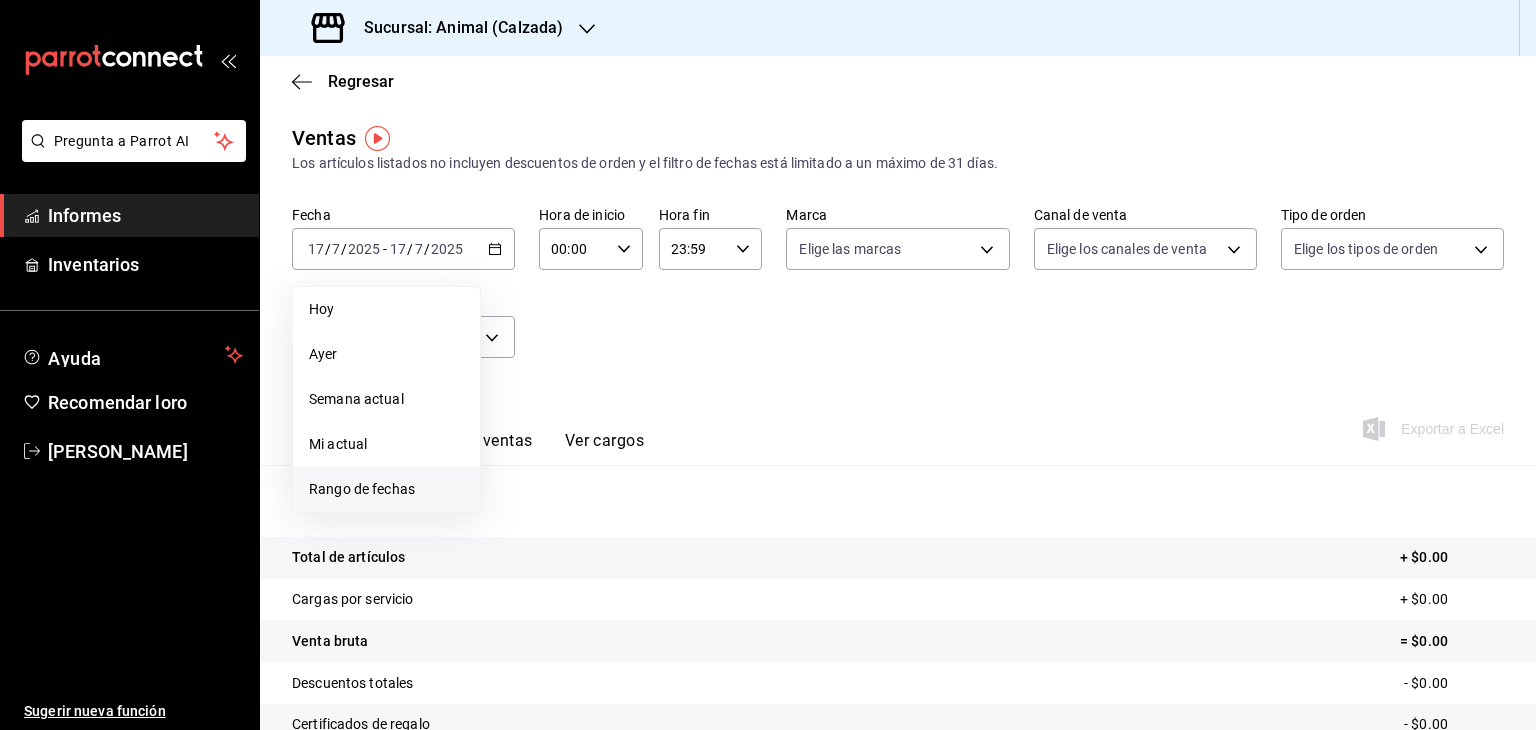 click on "Rango de fechas" at bounding box center (386, 489) 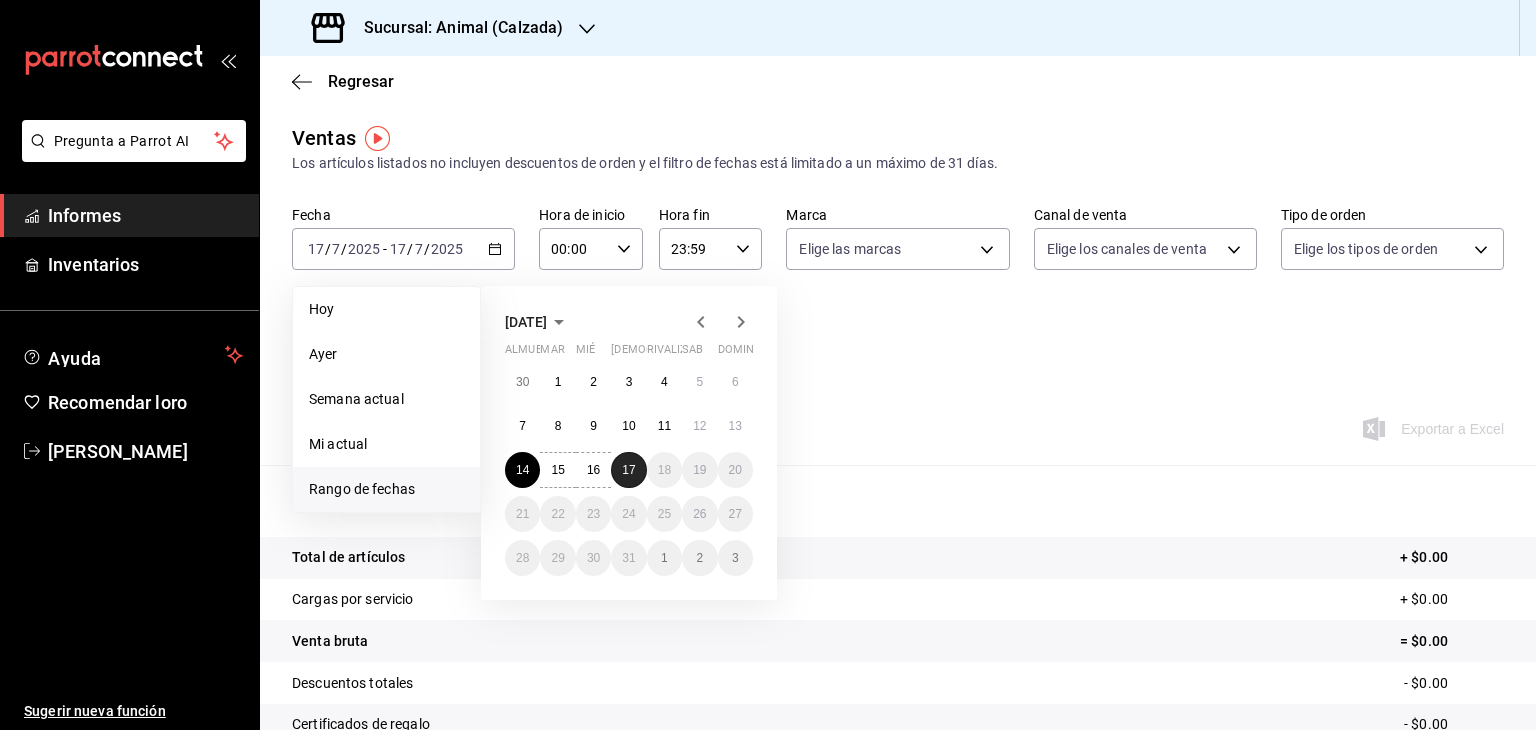 click on "17" at bounding box center [628, 470] 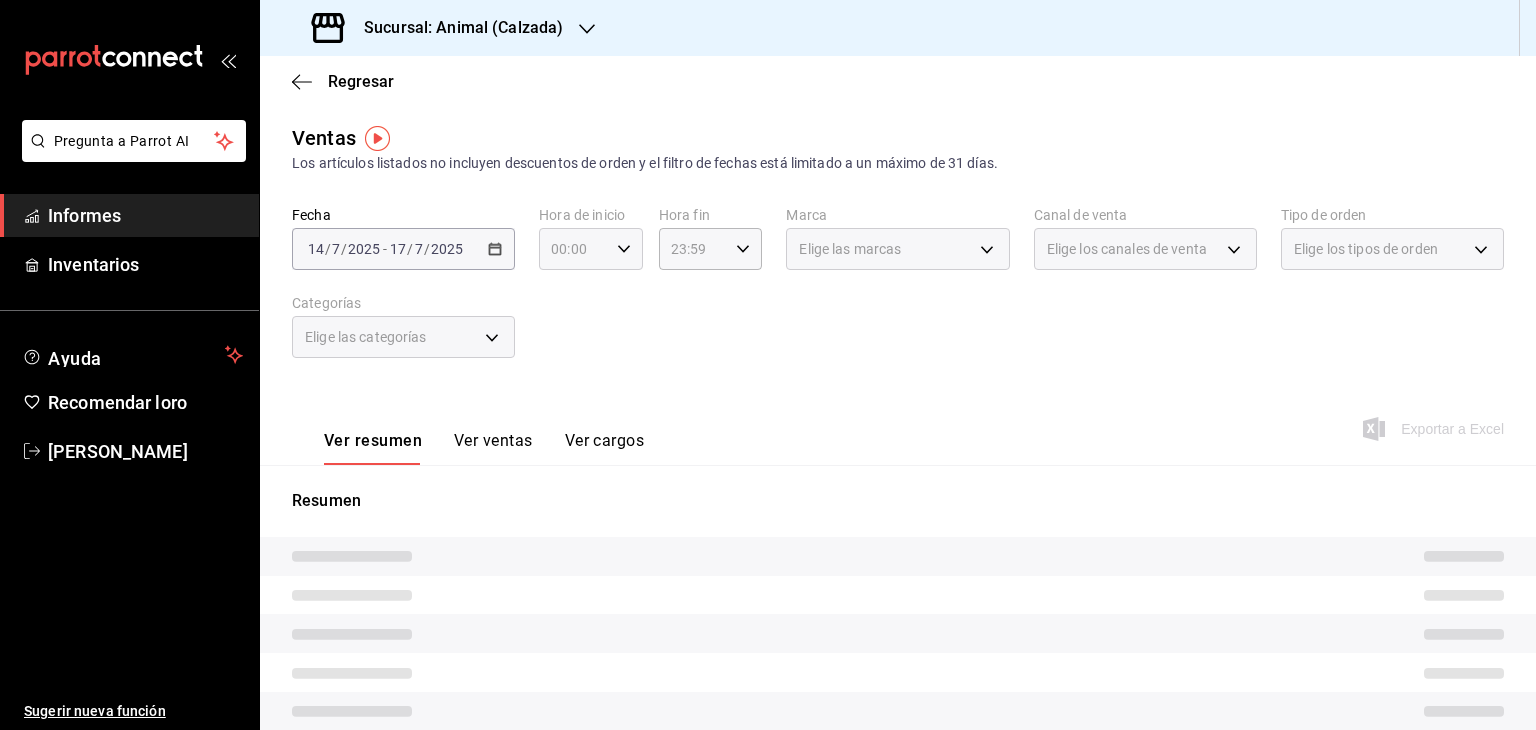 click 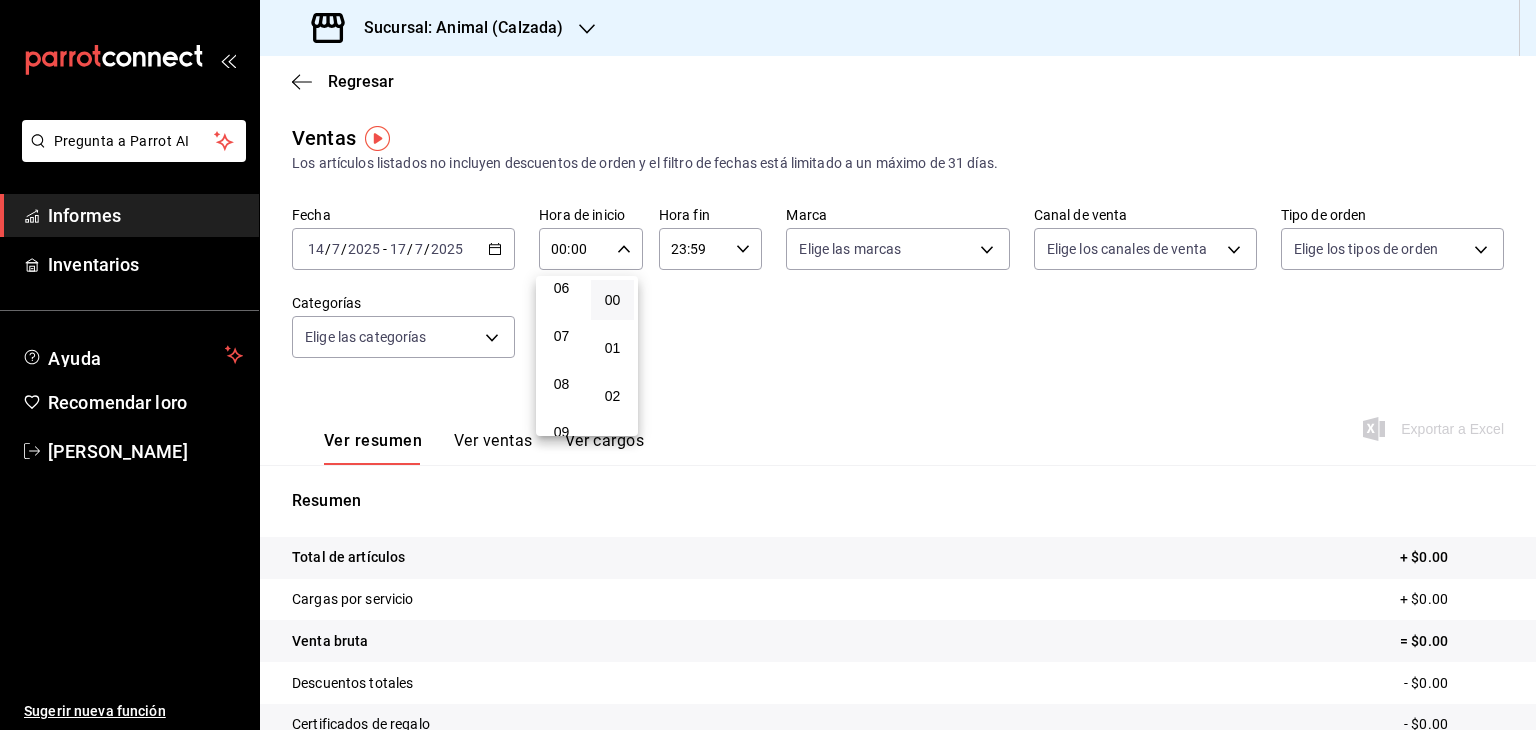scroll, scrollTop: 200, scrollLeft: 0, axis: vertical 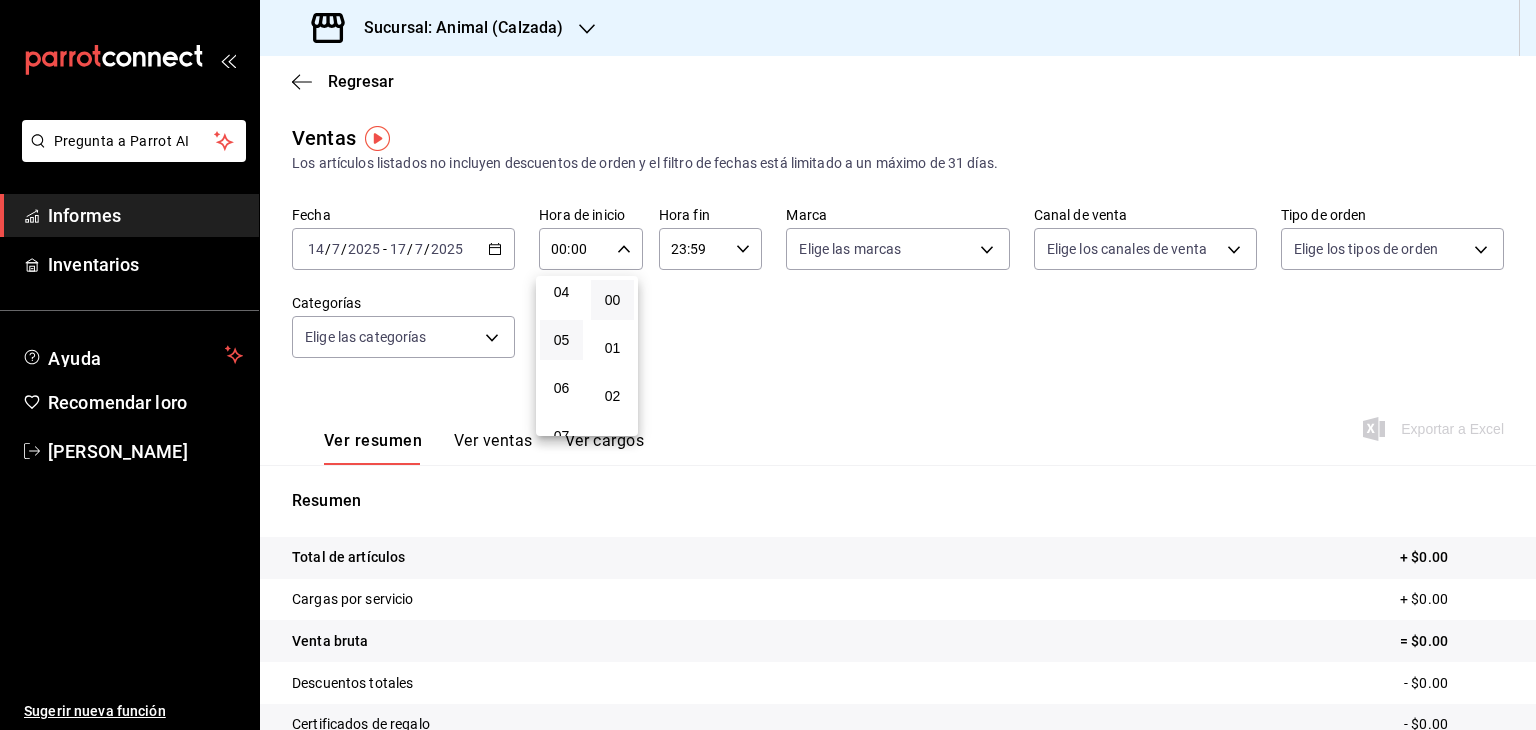 click on "05" at bounding box center (561, 340) 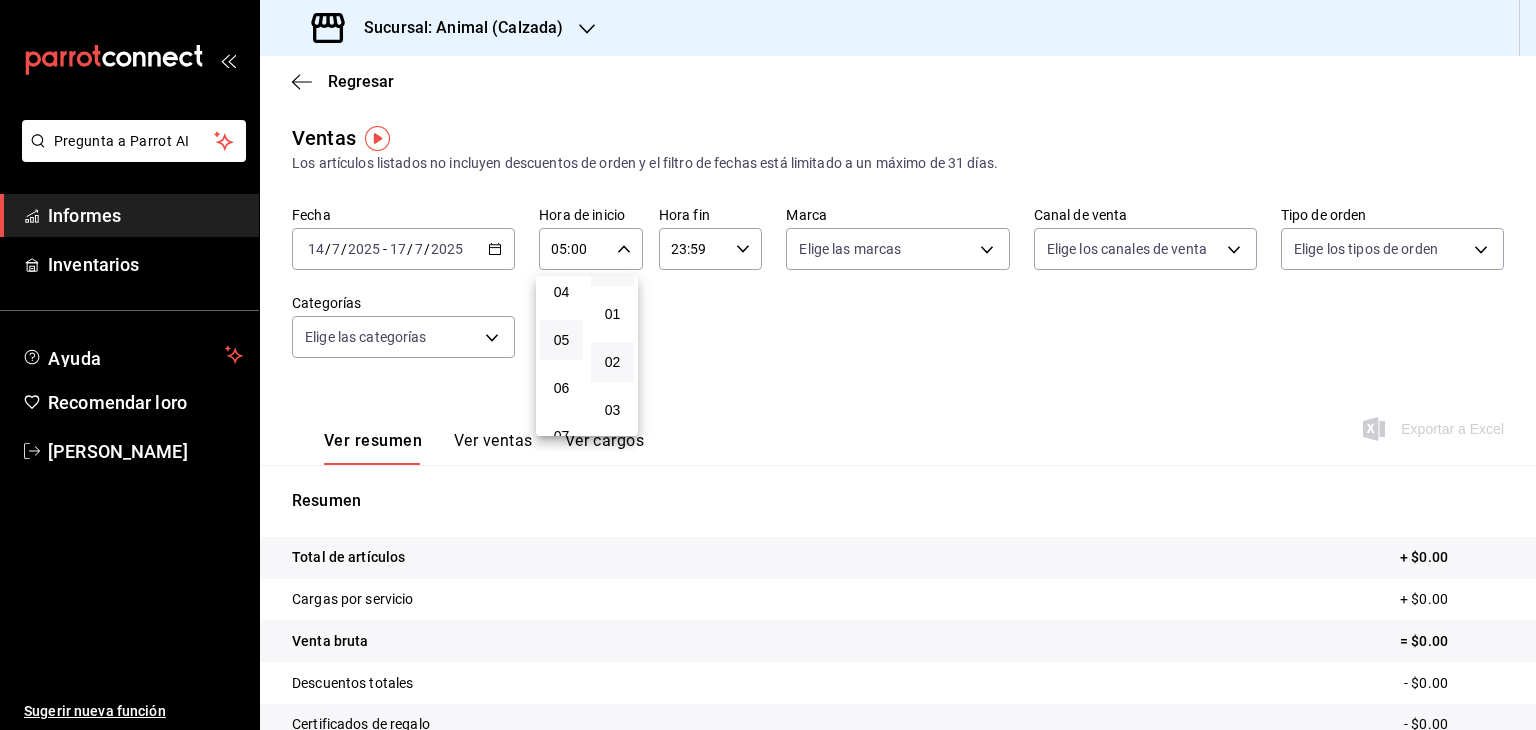 scroll, scrollTop: 0, scrollLeft: 0, axis: both 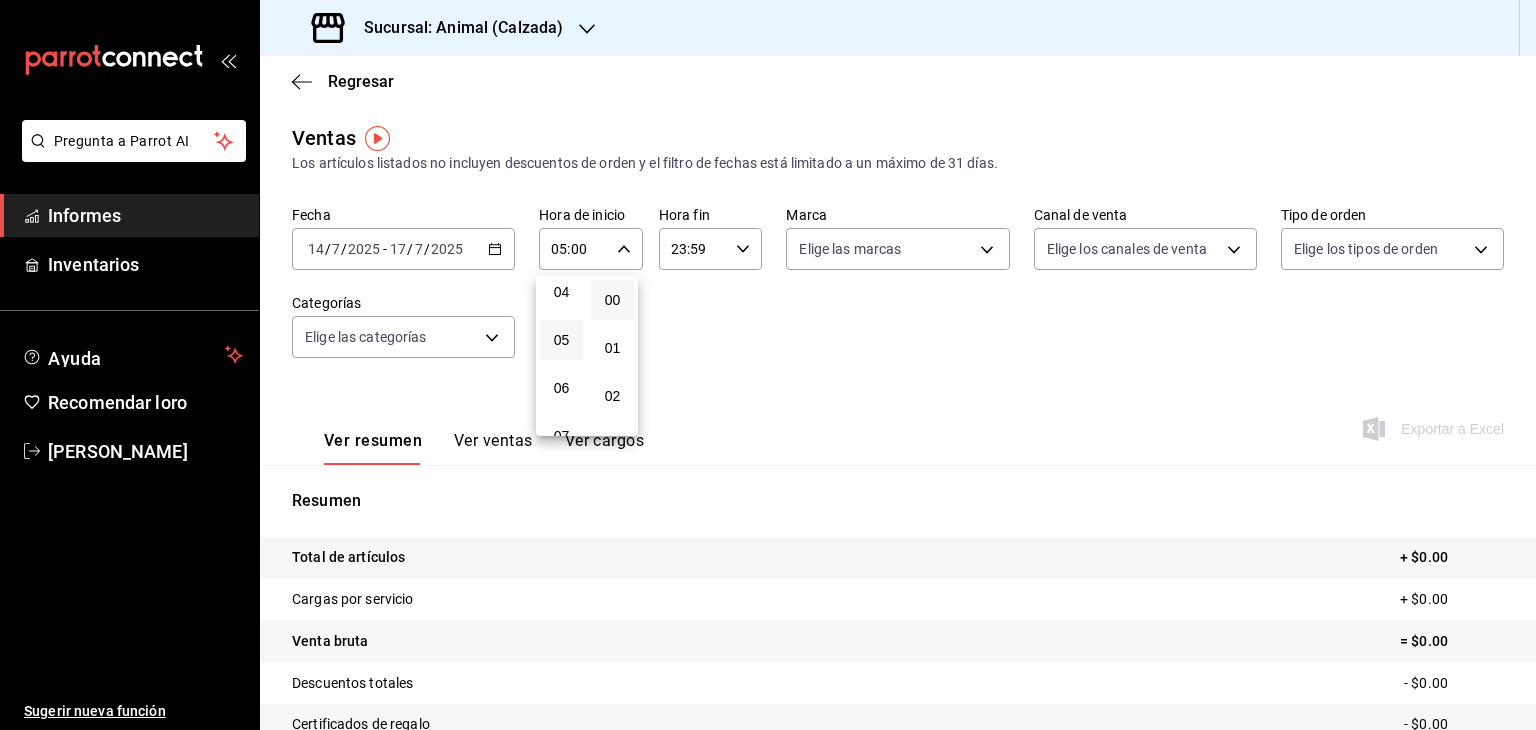 click on "00" at bounding box center [612, 300] 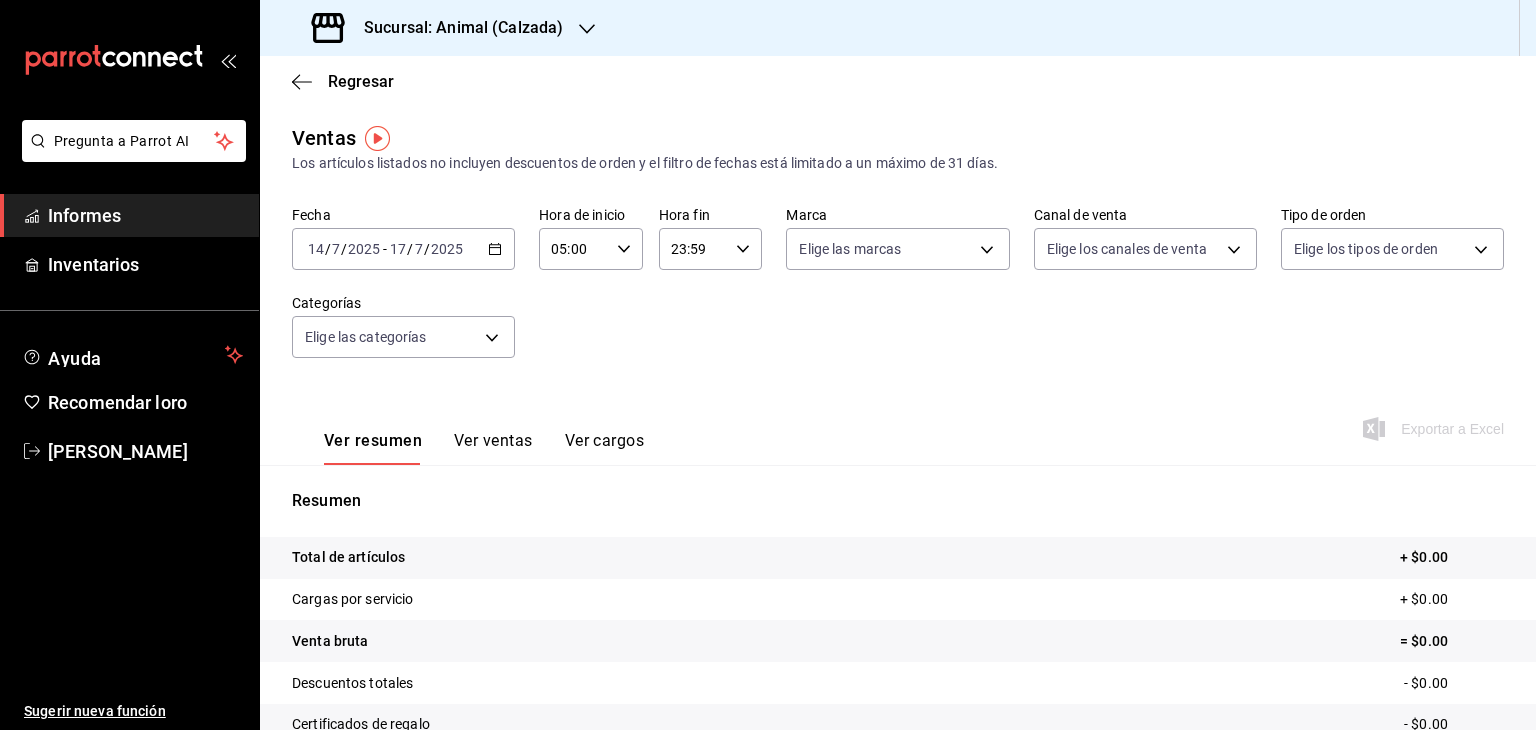 click on "23:59 Hora fin" at bounding box center [711, 249] 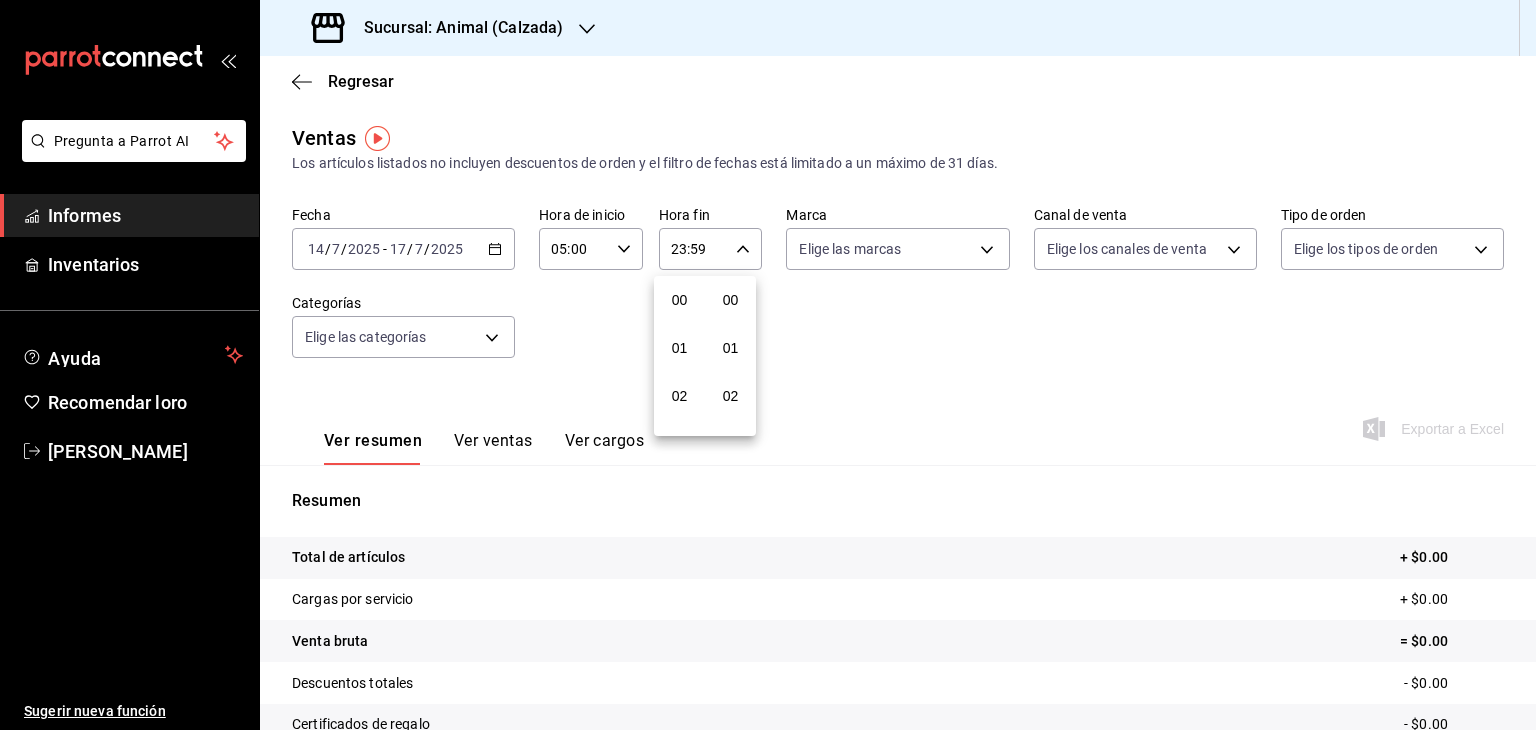 scroll, scrollTop: 1011, scrollLeft: 0, axis: vertical 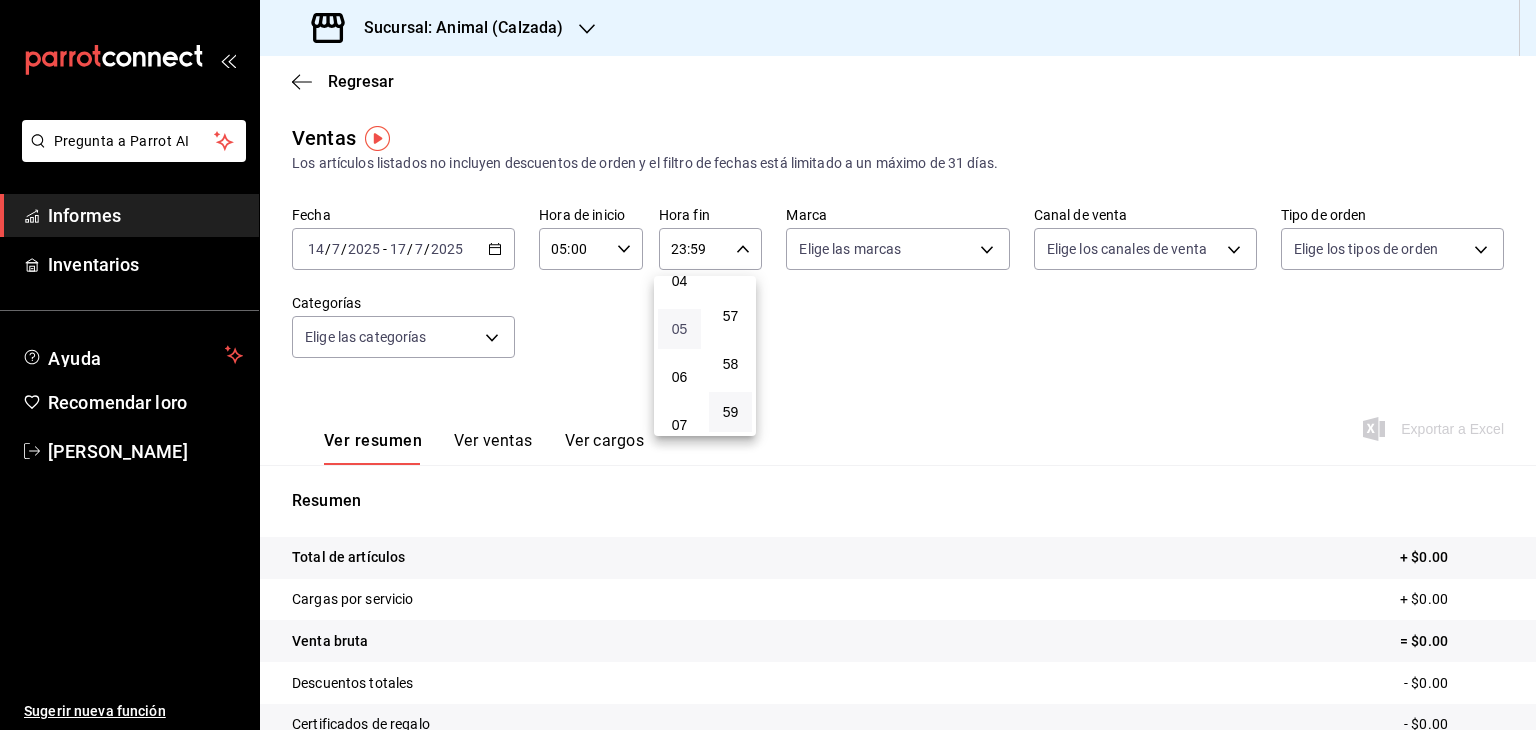 click on "05" at bounding box center [680, 329] 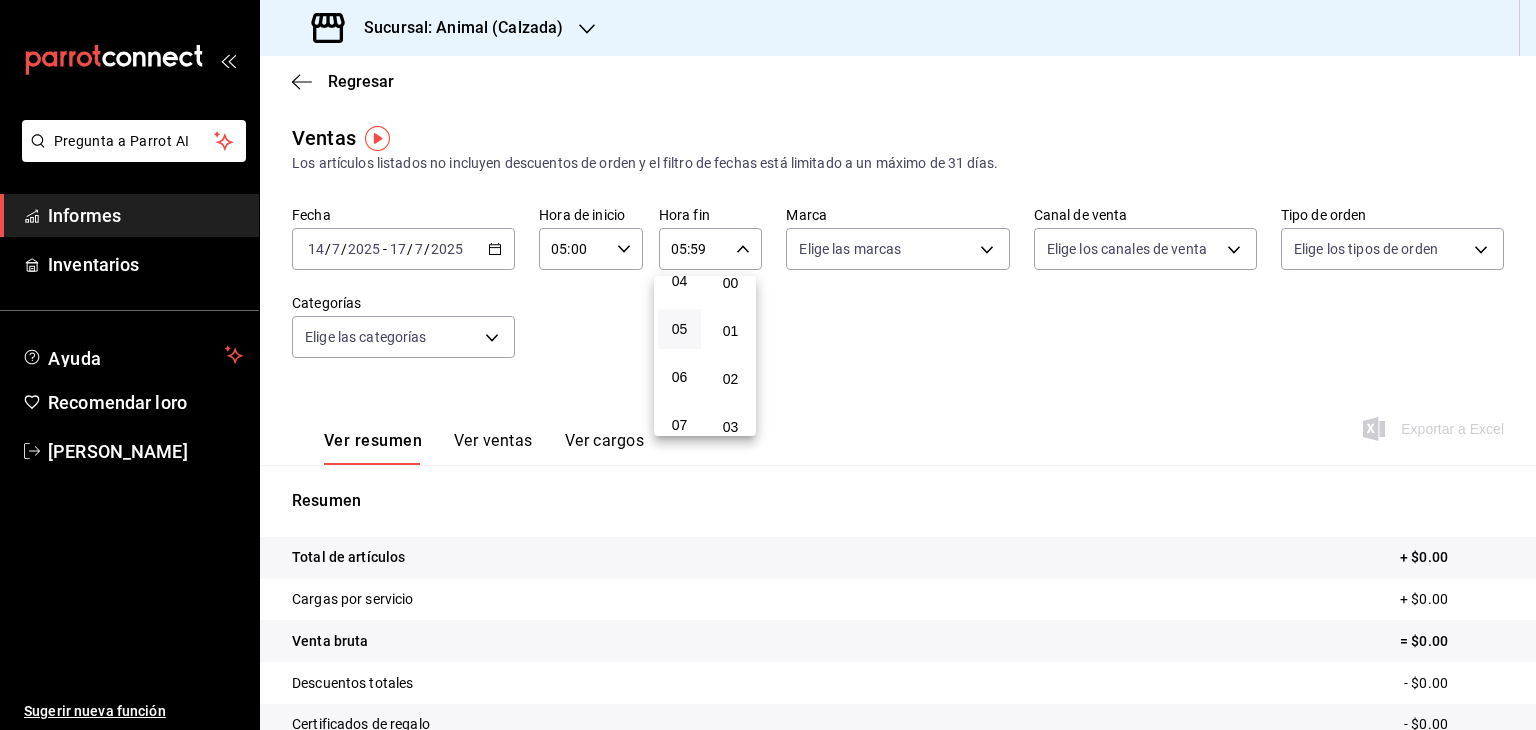 scroll, scrollTop: 0, scrollLeft: 0, axis: both 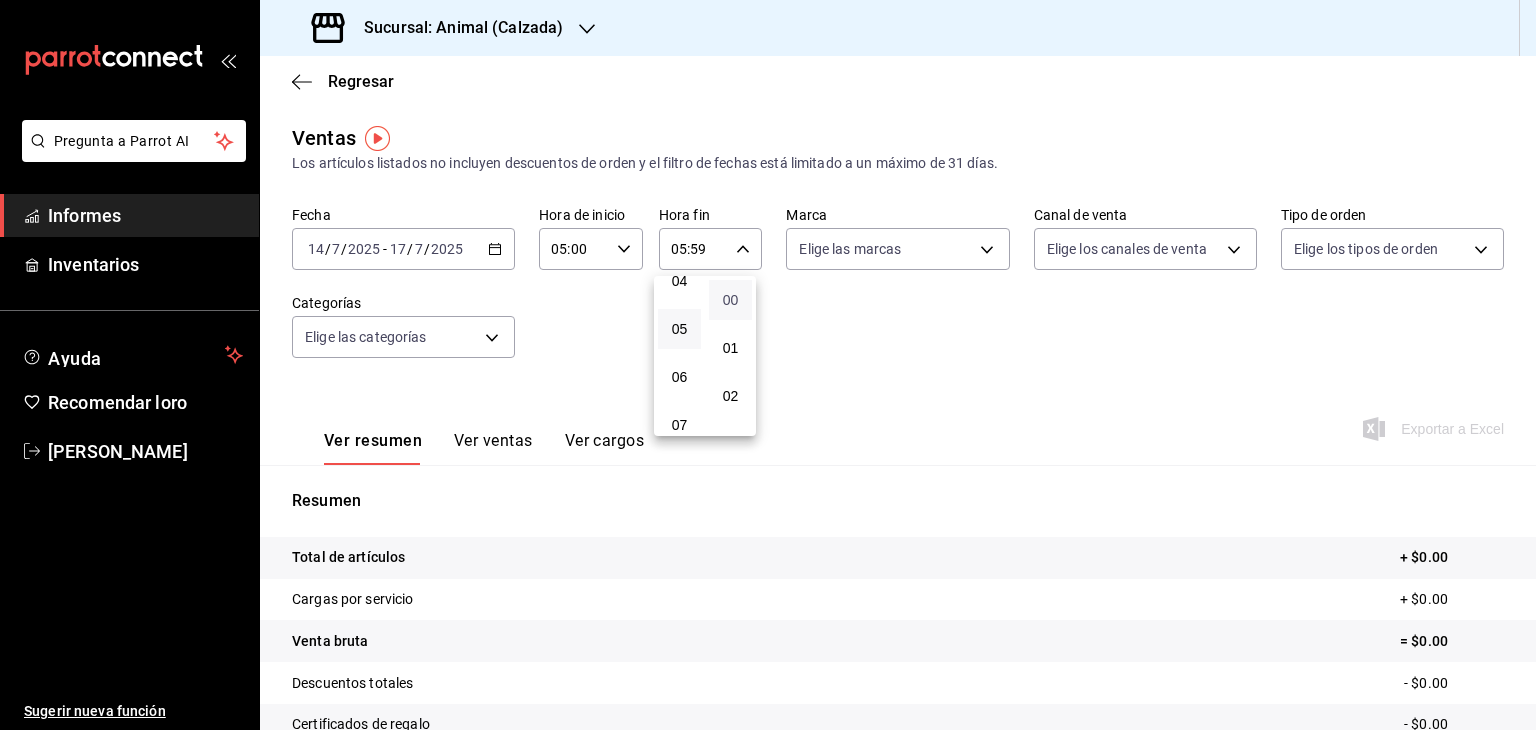 click on "00" at bounding box center [731, 300] 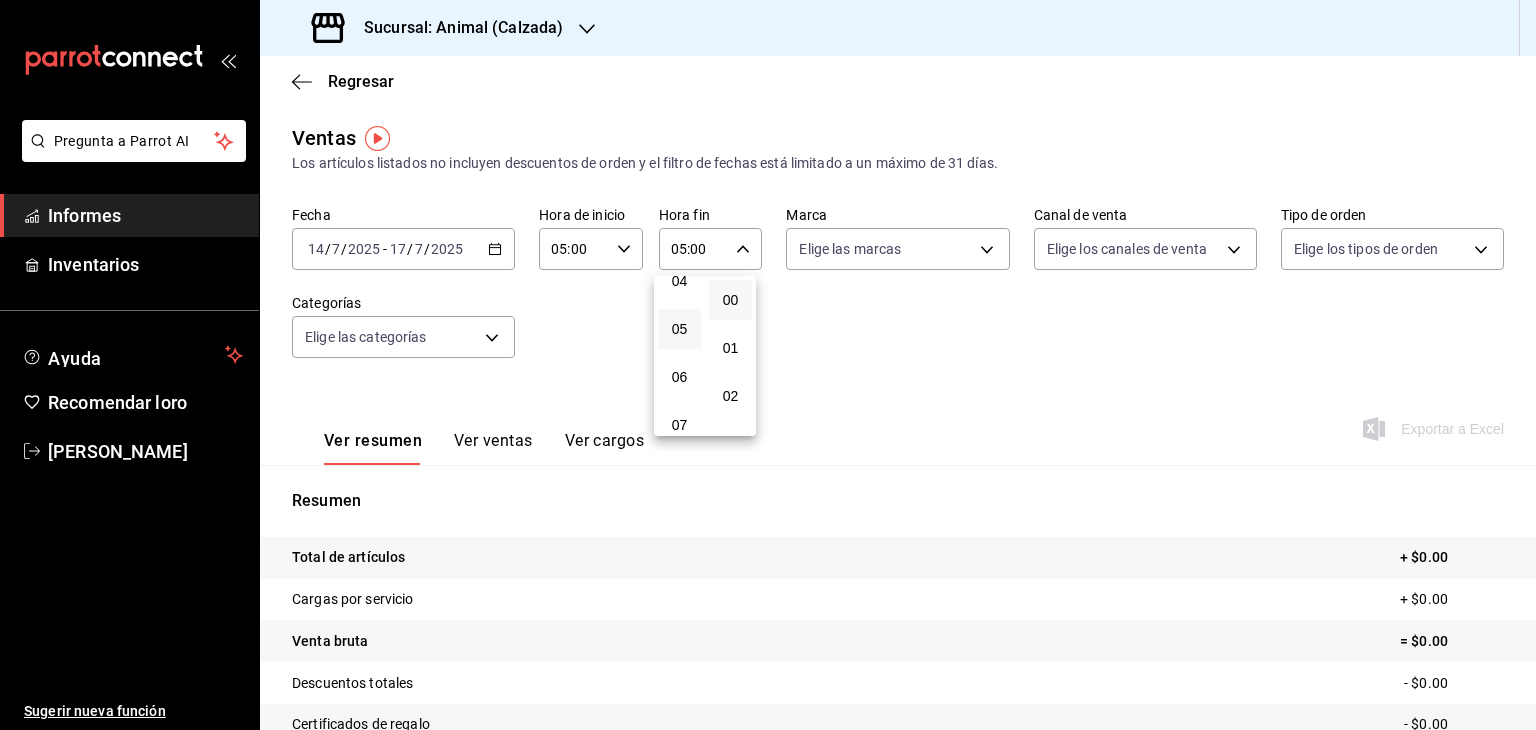 click at bounding box center [768, 365] 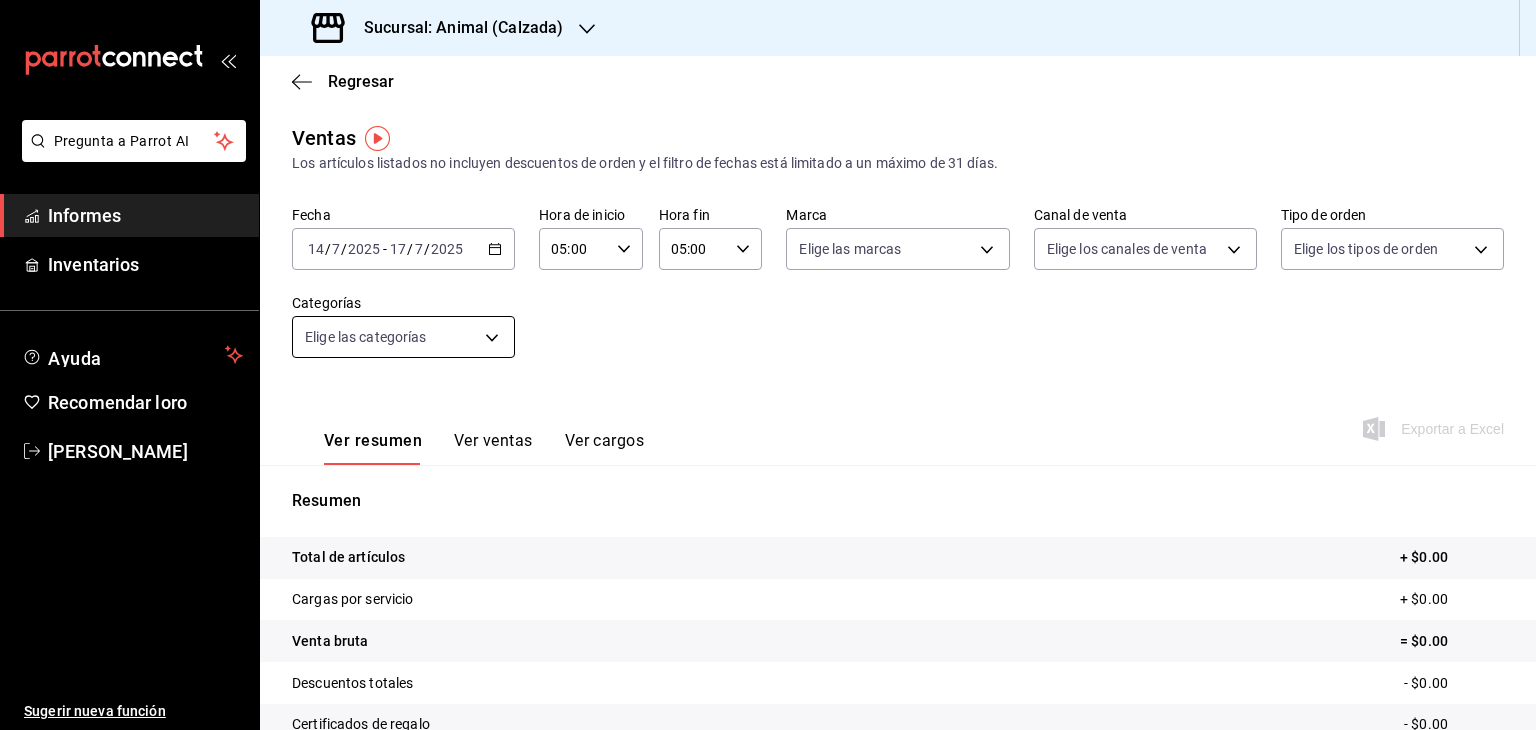 click on "Pregunta a Parrot AI Informes   Inventarios   Ayuda Recomendar loro   [PERSON_NAME]   Sugerir nueva función   Sucursal: Animal (Calzada) Regresar Ventas Los artículos listados no incluyen descuentos de orden y el filtro de fechas está limitado a un máximo de 31 días. Fecha [DATE] [DATE] - [DATE] [DATE] Hora de inicio 05:00 Hora de inicio Hora fin 05:00 Hora fin Marca Elige las marcas Canal de venta Elige los canales de venta Tipo de orden Elige los tipos de orden Categorías Elige las categorías Ver resumen Ver ventas Ver cargos Exportar a Excel Resumen Total de artículos + $0.00 Cargas por servicio + $0.00 Venta bruta = $0.00 Descuentos totales - $0.00 Certificados de regalo - $0.00 Venta total = $0.00 Impuestos - $0.00 Venta neta = $0.00 Texto original Valora esta traducción Tu opinión servirá para ayudar a mejorar el Traductor de Google Pregunta a Parrot AI Informes   Inventarios   Ayuda Recomendar loro   [PERSON_NAME]   Sugerir nueva función   Ver video tutorial" at bounding box center [768, 365] 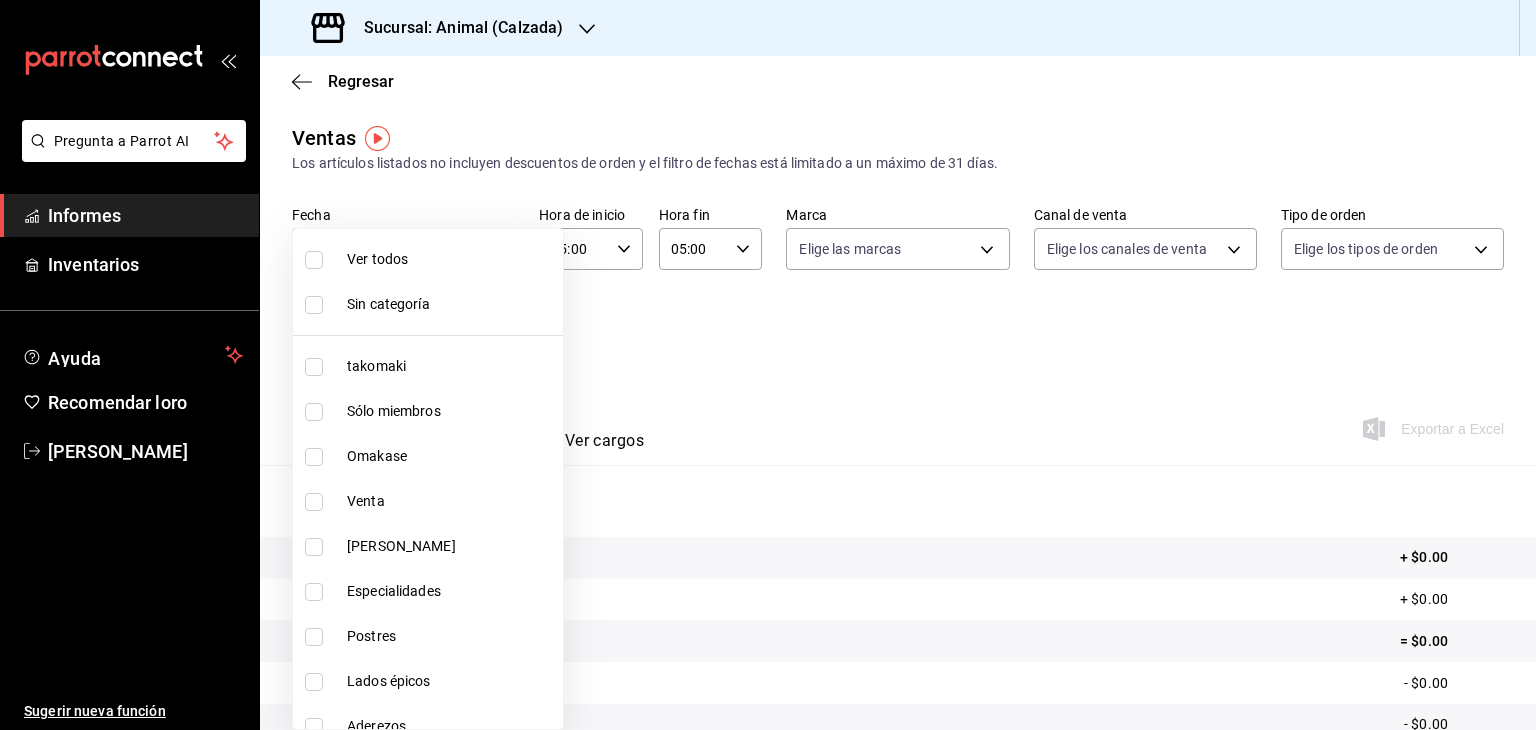 click at bounding box center (768, 365) 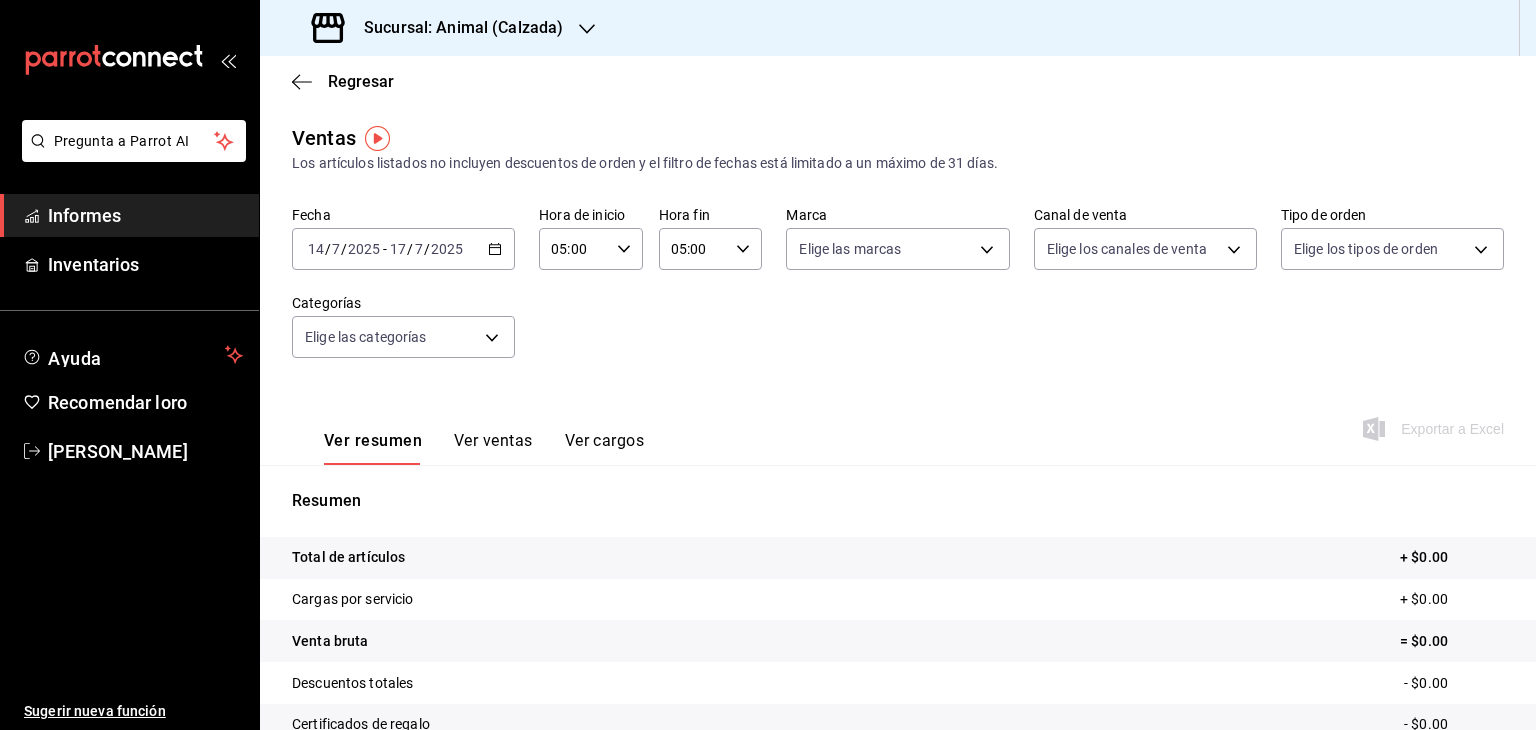 click 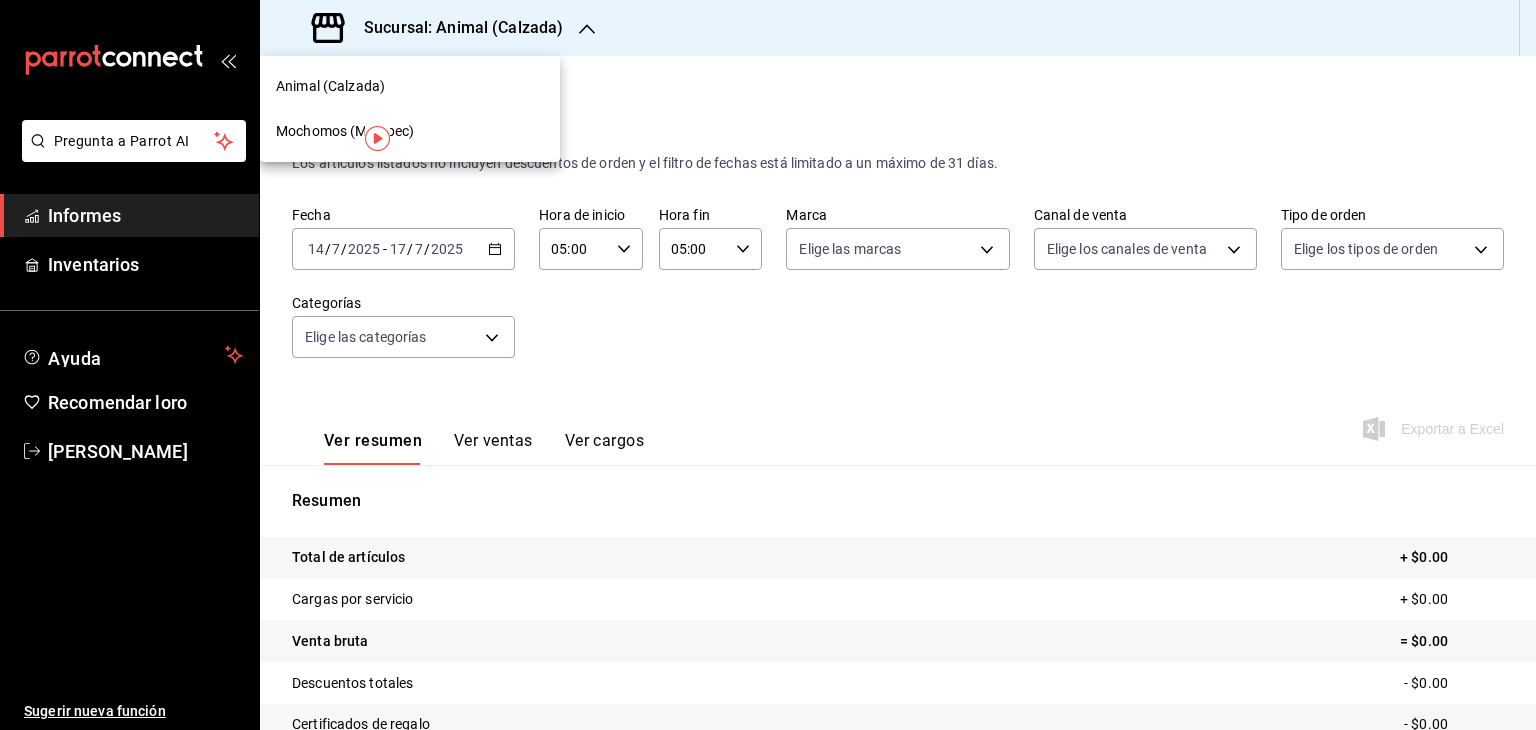 click on "Mochomos (Metepec)" at bounding box center (345, 131) 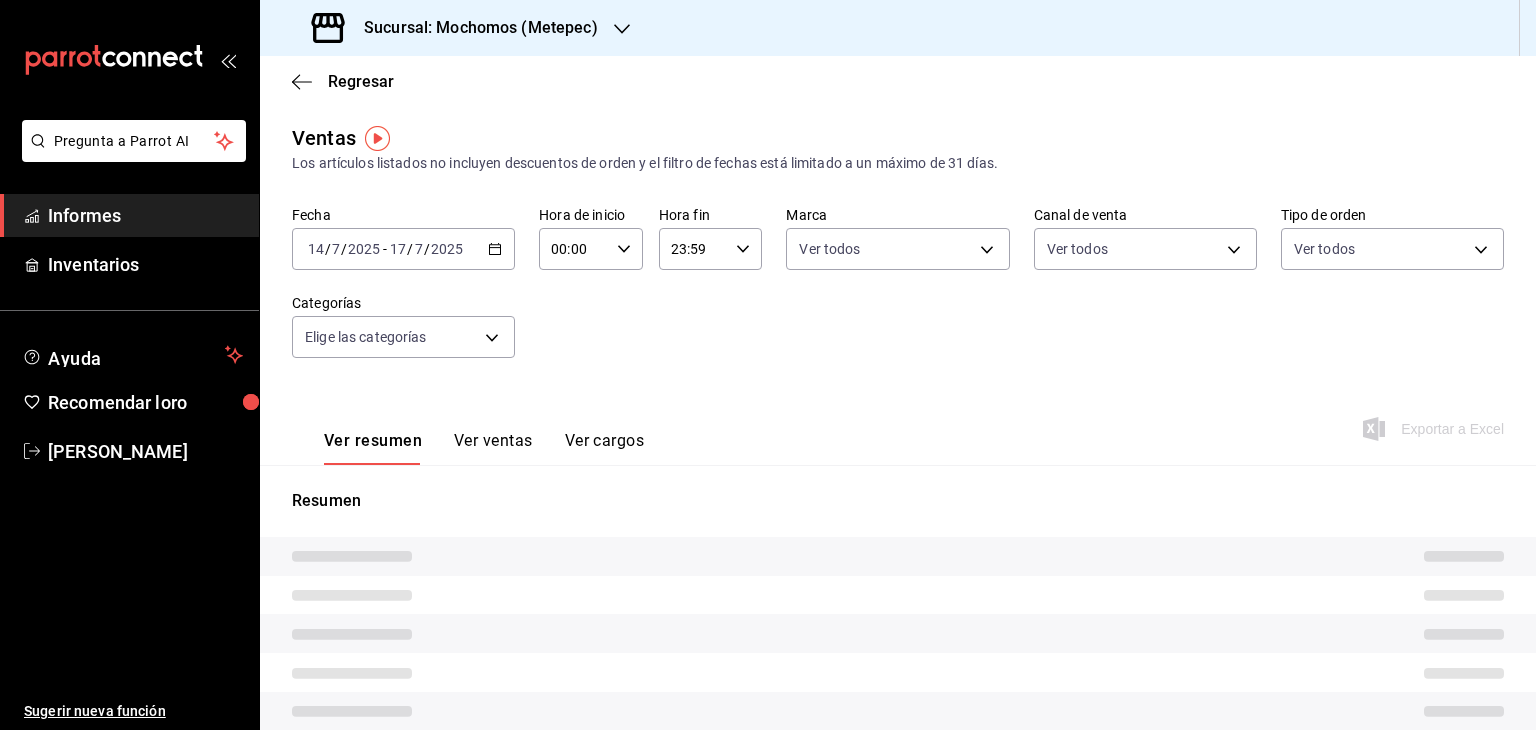 type on "05:00" 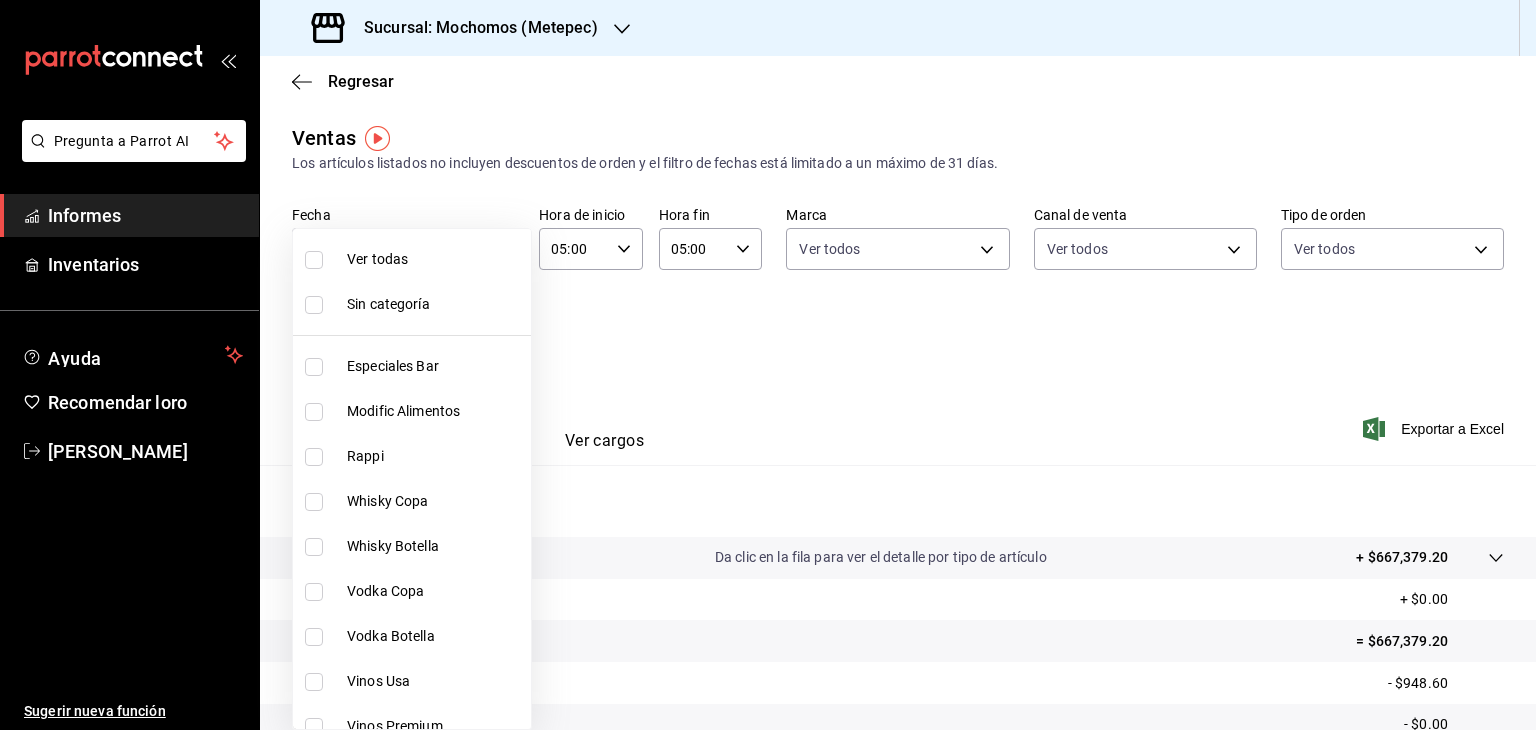 click on "Pregunta a Parrot AI Informes   Inventarios   Ayuda Recomendar loro   [PERSON_NAME]   Sugerir nueva función   Sucursal: Mochomos (Metepec) Regresar Ventas Los artículos listados no incluyen descuentos de orden y el filtro de fechas está limitado a un máximo de 31 días. Fecha [DATE] [DATE] - [DATE] [DATE] Hora de inicio 05:00 Hora de inicio Hora fin 05:00 Hora fin Marca Ver todos Canal de venta Ver todos Tipo de orden Ver todos Categorías Elige las categorías Ver resumen Ver ventas Ver cargos Exportar a Excel Resumen Total de artículos Da clic en la fila para ver el detalle por tipo de artículo + $667,379.20 Cargas por servicio + $0.00 Venta bruta = $667,379.20 Descuentos totales - $948.60 Certificados de regalo - $0.00 Venta total = $666,430.60 Impuestos - $91,921.46 Venta neta = $574,509.14 Texto original Valora esta traducción Tu opinión servirá para ayudar a mejorar el Traductor de Google GANA 1 MES GRATIS EN TU SUSCRIPCIÓN AQUÍ Ver video tutorial Ir a un video" at bounding box center [768, 365] 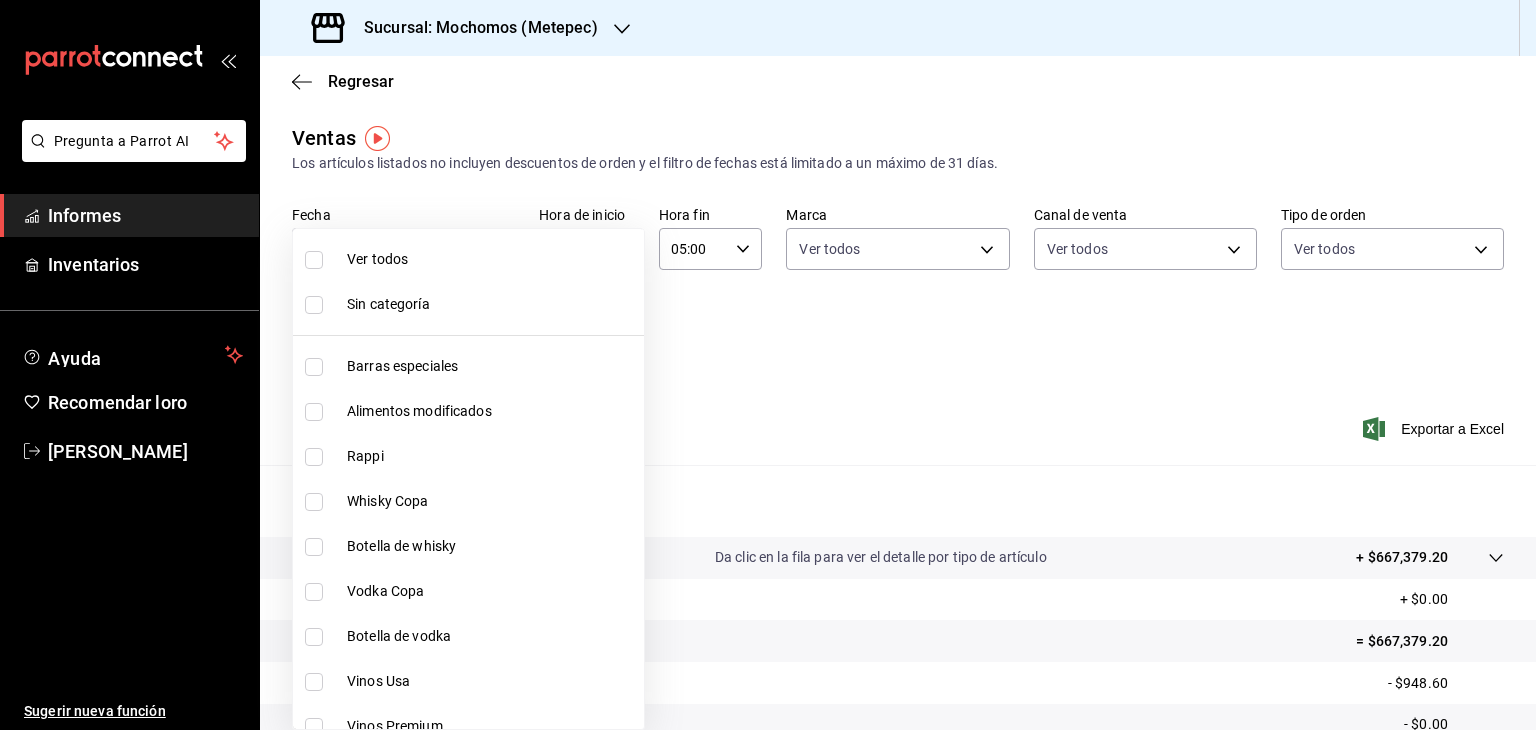 click on "Ver todos" at bounding box center [377, 259] 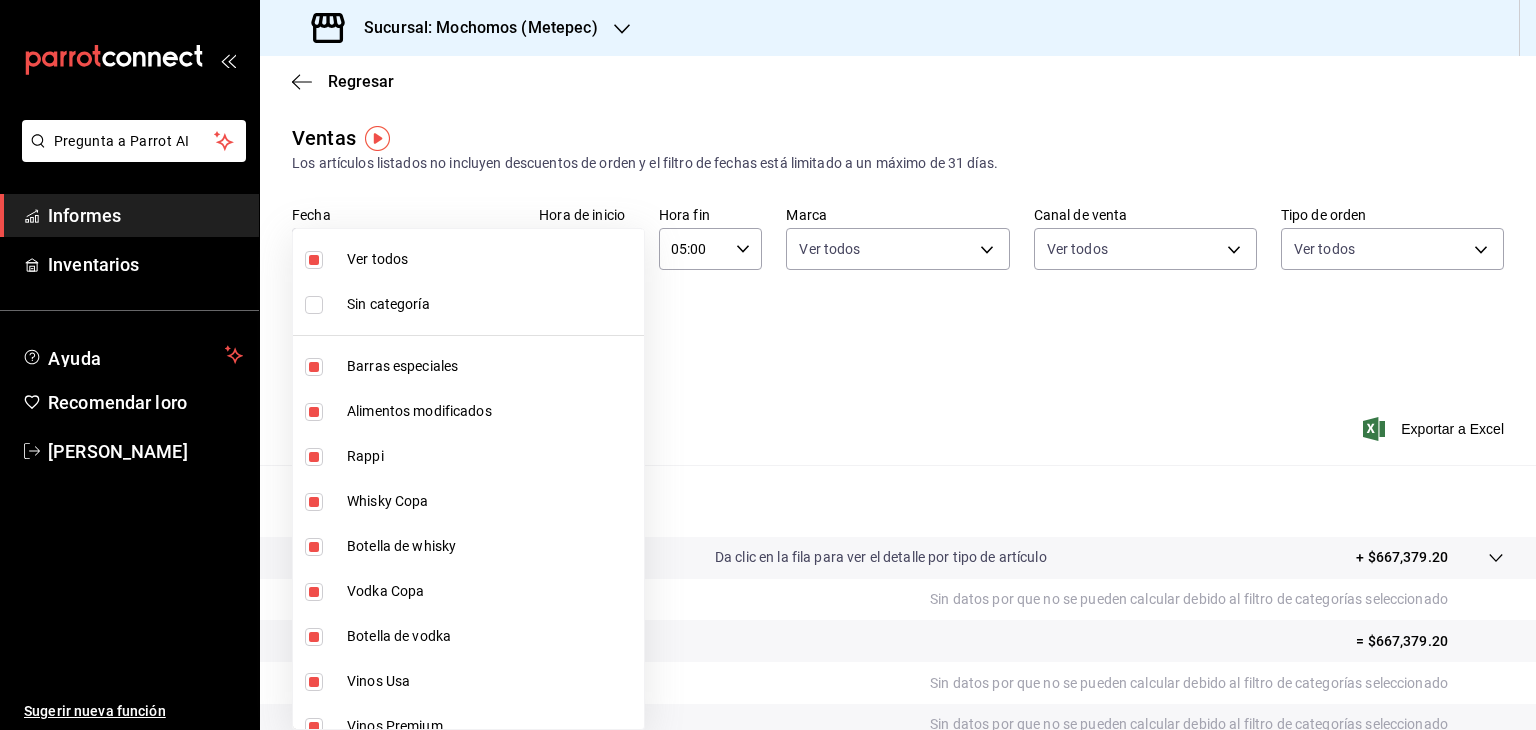 click at bounding box center [768, 365] 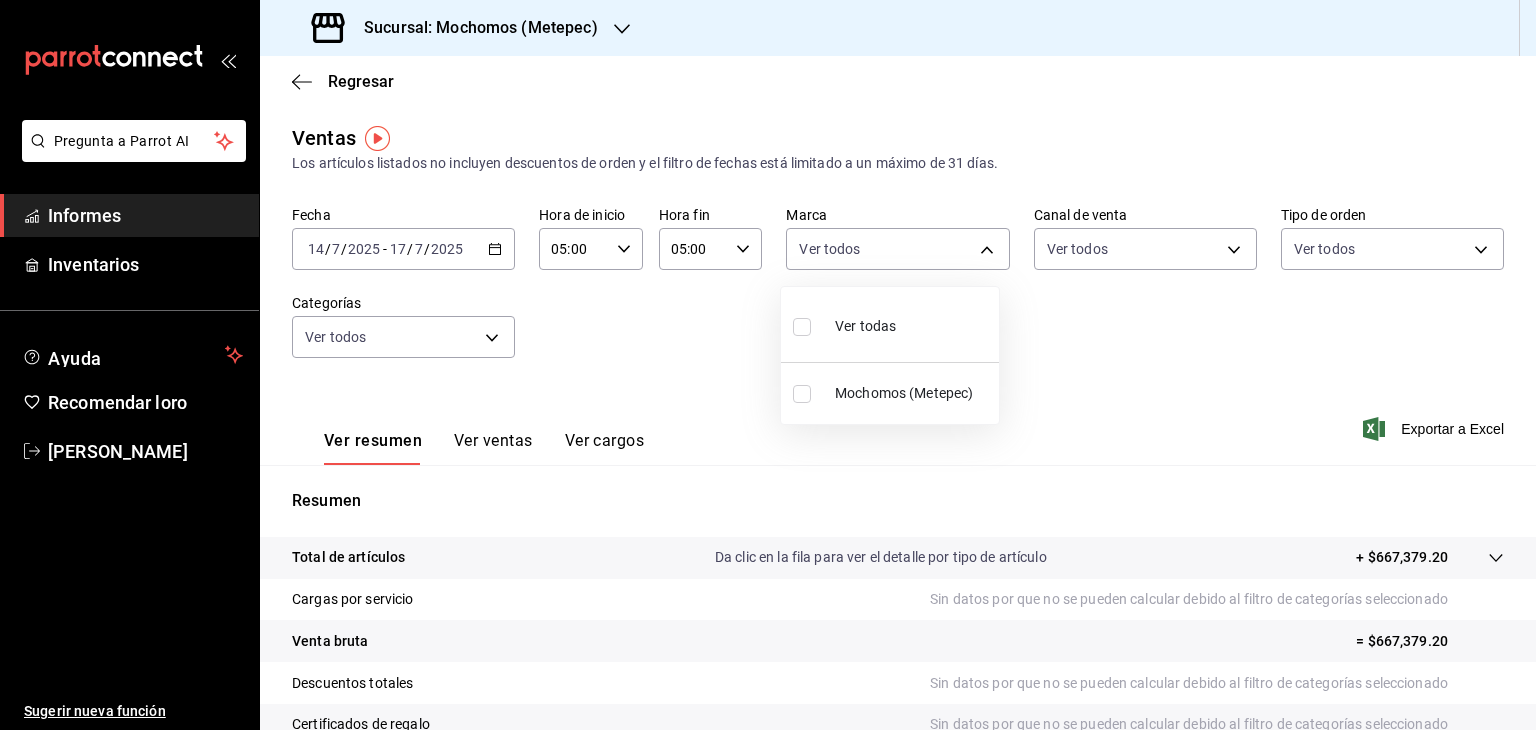 click on "Pregunta a Parrot AI Informes   Inventarios   Ayuda Recomendar loro   [PERSON_NAME]   Sugerir nueva función   Sucursal: Mochomos (Metepec) Regresar Ventas Los artículos listados no incluyen descuentos de orden y el filtro de fechas está limitado a un máximo de 31 días. Fecha [DATE] [DATE] - [DATE] [DATE] Hora de inicio 05:00 Hora de inicio Hora fin 05:00 Hora fin Marca Ver todos Canal de venta Ver todos Tipo de orden Ver todos Categorías Ver todos Ver resumen Ver ventas Ver cargos Exportar a Excel Resumen Total de artículos Da clic en la fila para ver el detalle por tipo de artículo + $667,379.20 Cargas por servicio Sin datos por que no se pueden calcular debido al filtro de categorías seleccionado Venta bruta = $667,379.20 Descuentos totales Sin datos por que no se pueden calcular debido al filtro de categorías seleccionado Certificados de regalo Sin datos por que no se pueden calcular debido al filtro de categorías seleccionado Venta total = $667,379.20 Impuestos Informes" at bounding box center (768, 365) 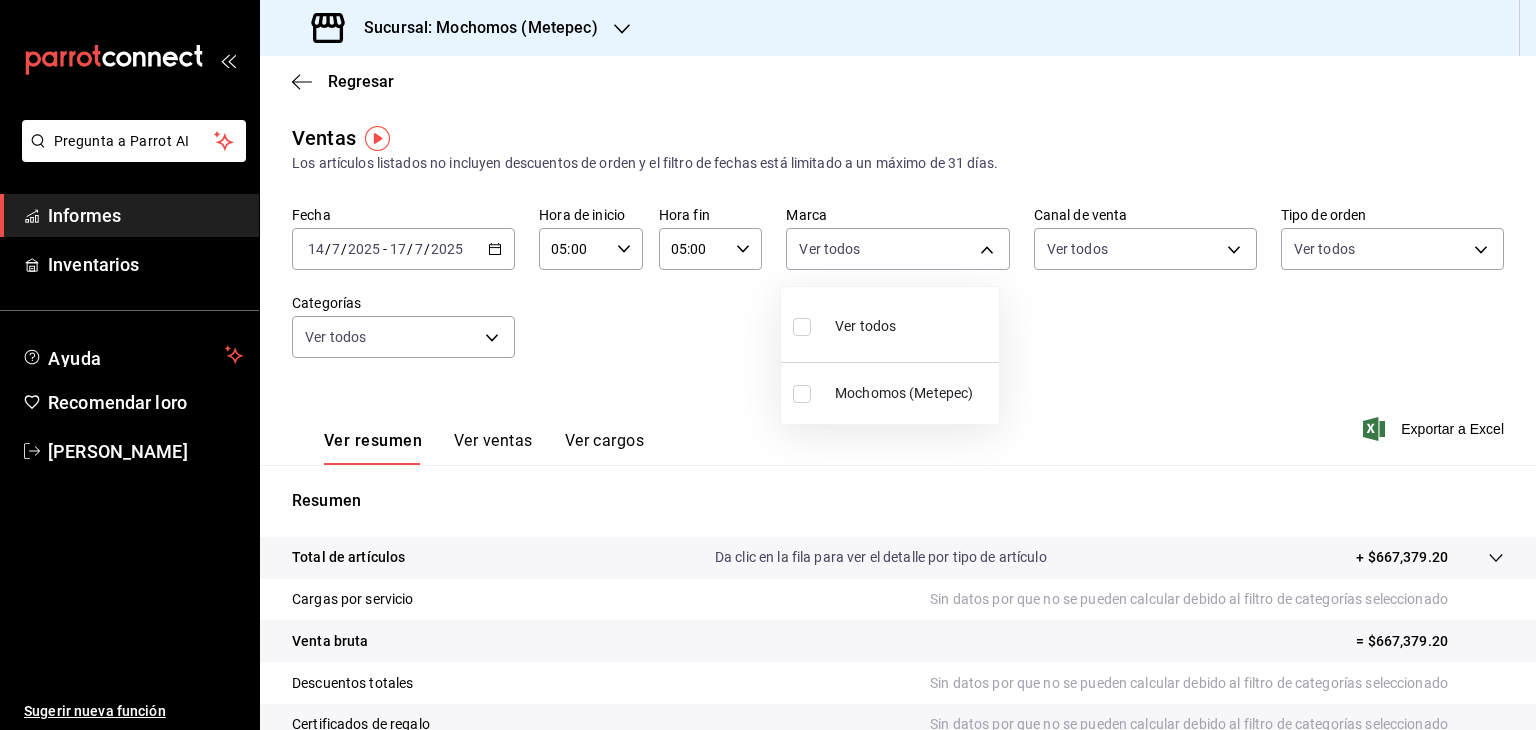 click on "Ver todos" at bounding box center [890, 324] 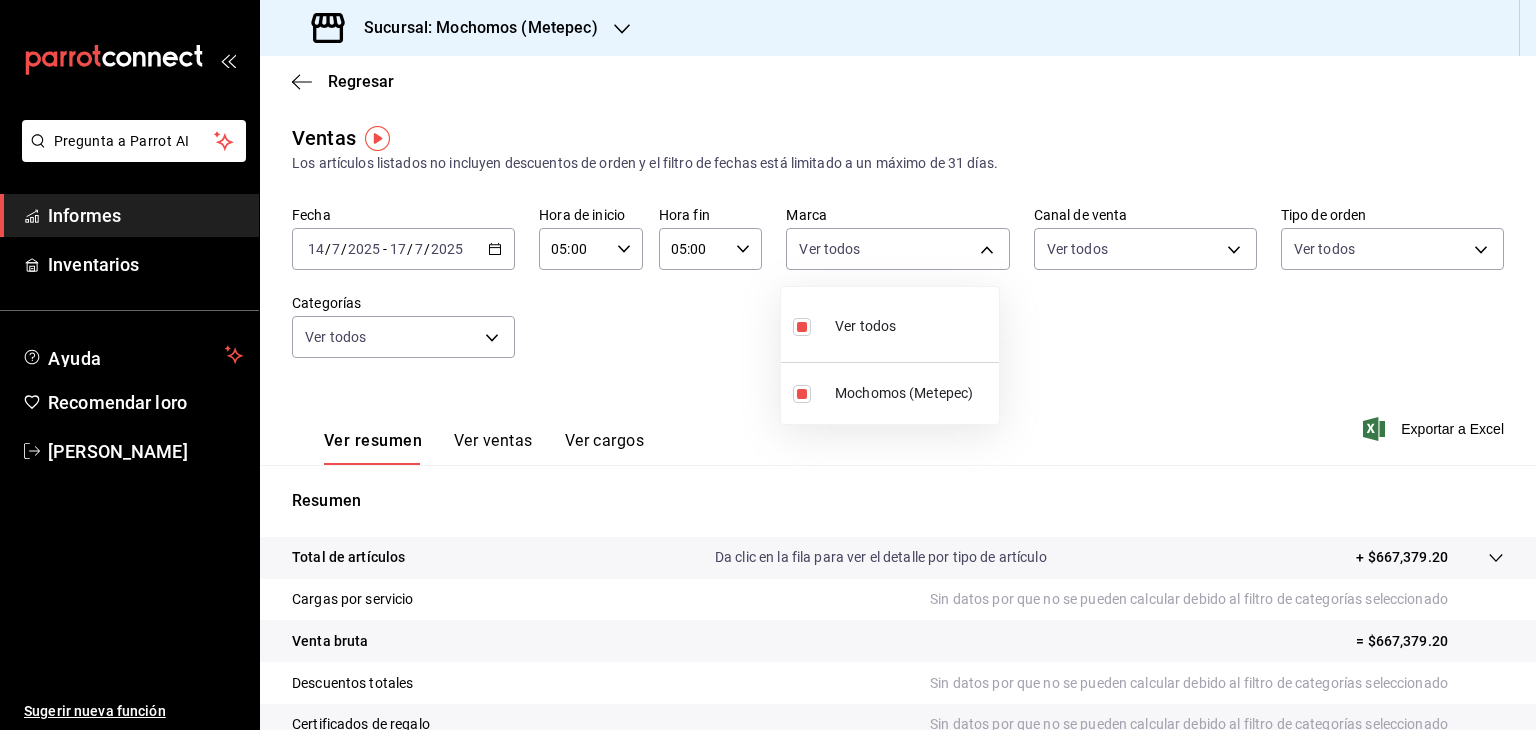 click at bounding box center (768, 365) 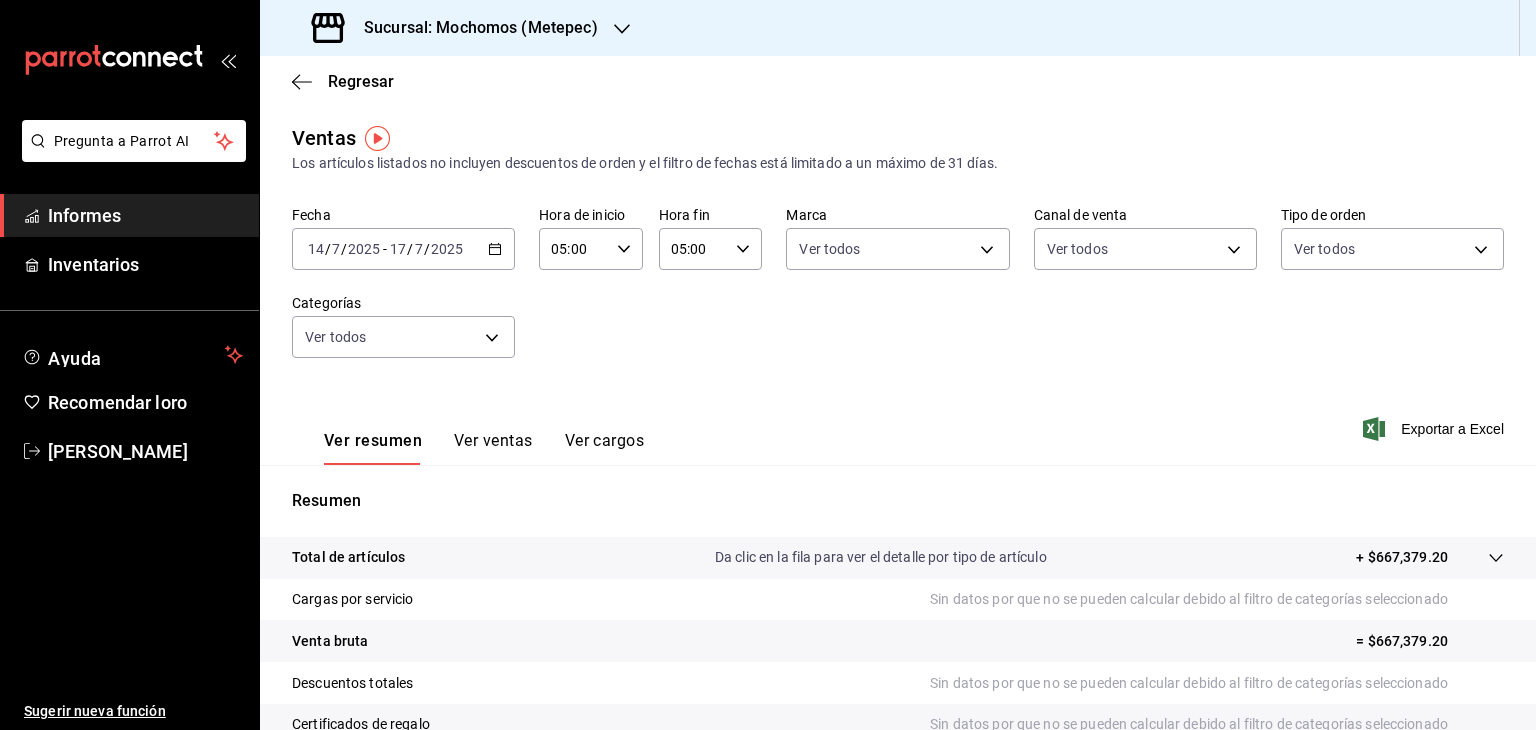 click on "Pregunta a Parrot AI Informes   Inventarios   Ayuda Recomendar loro   [PERSON_NAME]   Sugerir nueva función   Sucursal: Mochomos (Metepec) Regresar Ventas Los artículos listados no incluyen descuentos de orden y el filtro de fechas está limitado a un máximo de 31 días. Fecha [DATE] [DATE] - [DATE] [DATE] Hora de inicio 05:00 Hora de inicio Hora fin 05:00 Hora fin Marca Ver todos 2365f74e-aa6b-4392-bdf2-72765591bddf Canal de venta Ver todos Tipo de orden Ver todos Categorías Ver todos Ver resumen Ver ventas Ver cargos Exportar a Excel Resumen Total de artículos Da clic en la fila para ver el detalle por tipo de artículo + $667,379.20 Cargas por servicio Sin datos por que no se pueden calcular debido al filtro de categorías seleccionado Venta bruta = $667,379.20 Descuentos totales Sin datos por que no se pueden calcular debido al filtro de categorías seleccionado Certificados de regalo Sin datos por que no se pueden calcular debido al filtro de categorías seleccionado" at bounding box center [768, 365] 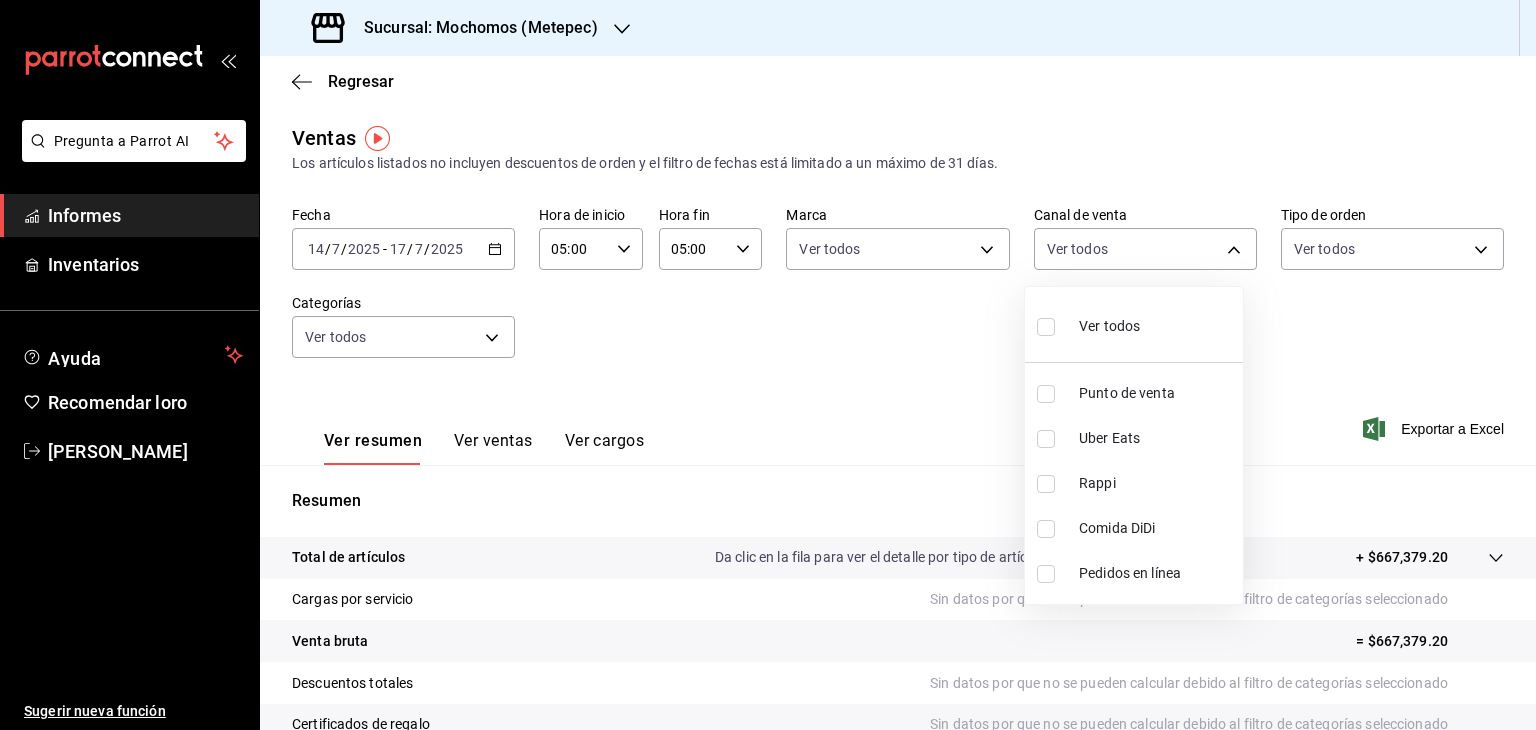 click on "Ver todos" at bounding box center [1109, 326] 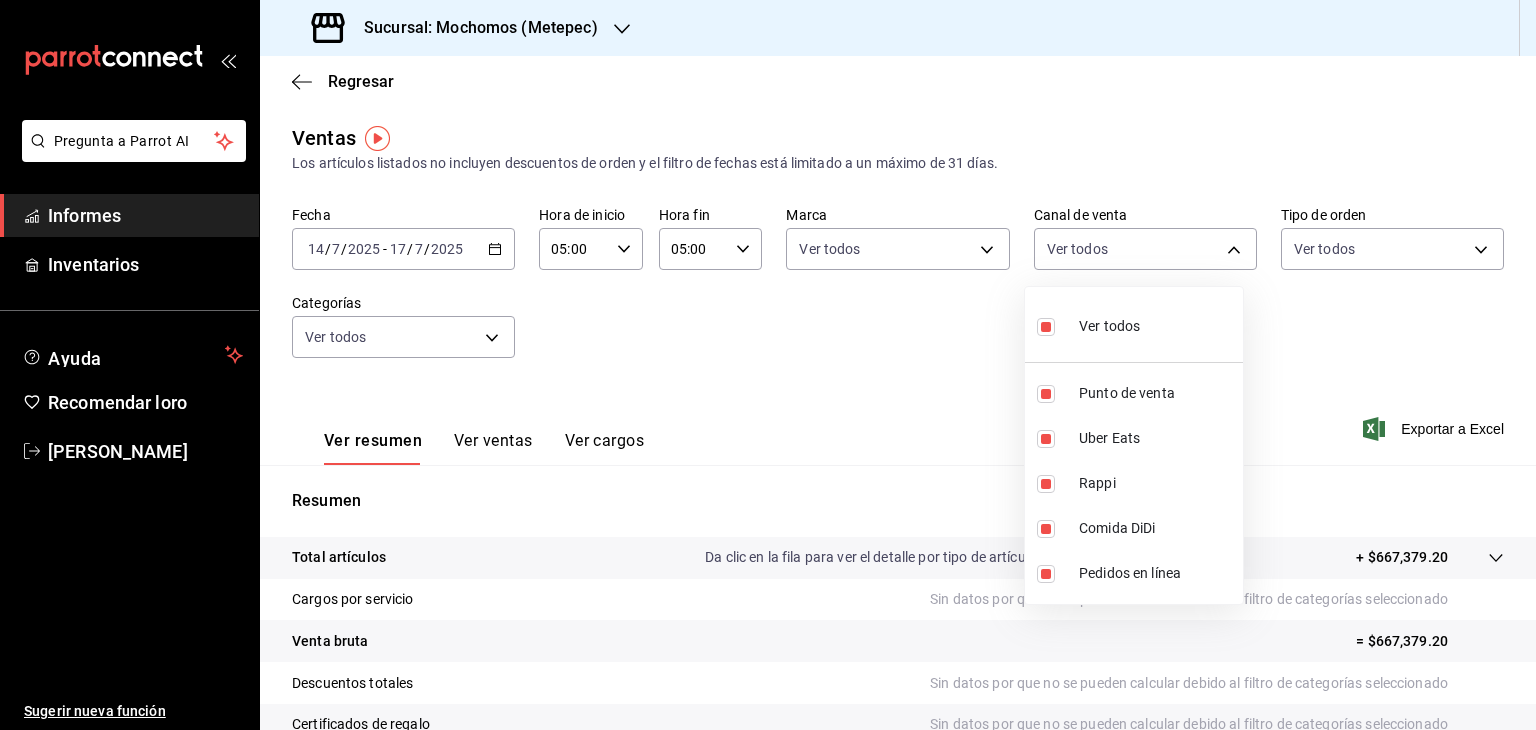 click at bounding box center (768, 365) 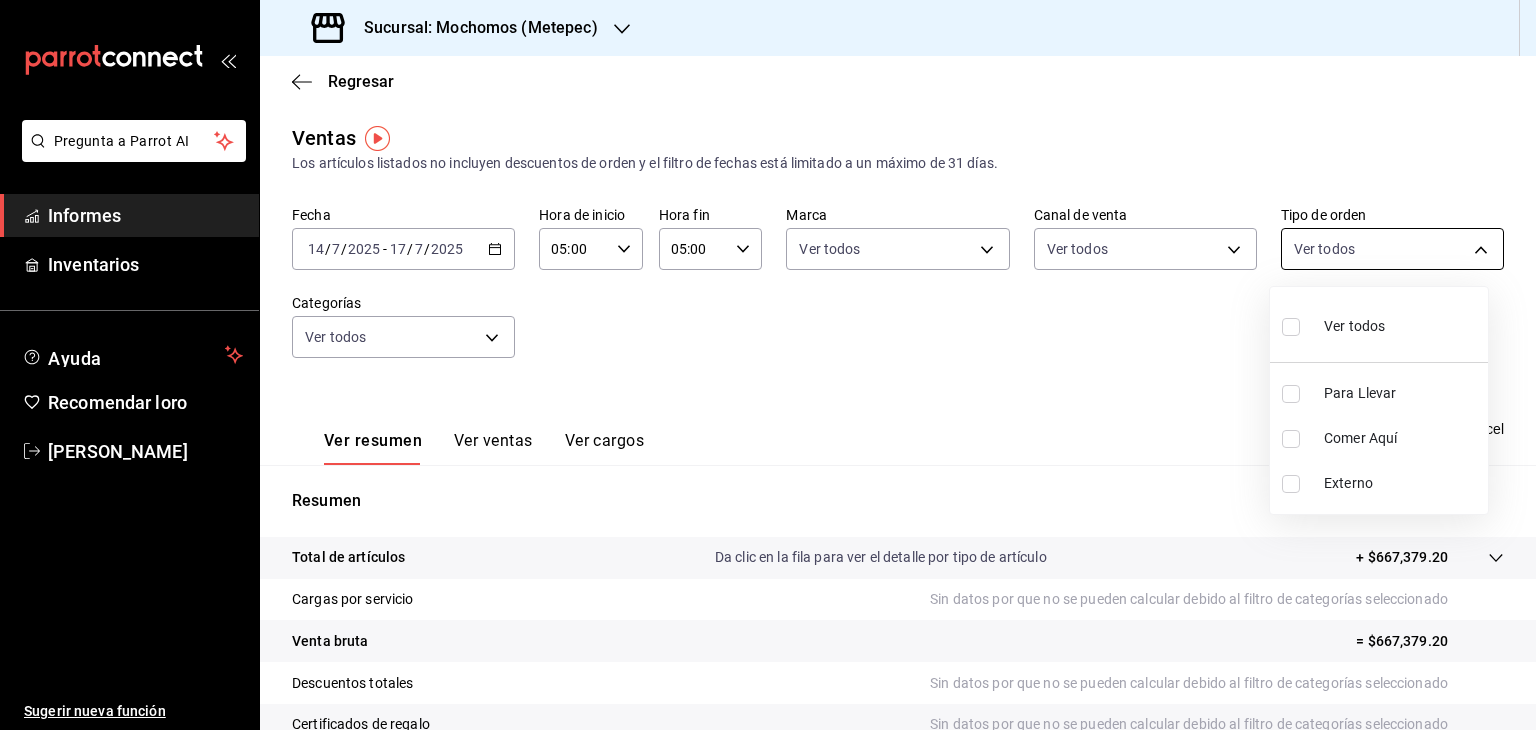 click on "Pregunta a Parrot AI Informes   Inventarios   Ayuda Recomendar loro   [PERSON_NAME]   Sugerir nueva función   Sucursal: Mochomos (Metepec) Regresar Ventas Los artículos listados no incluyen descuentos de orden y el filtro de fechas está limitado a un máximo de 31 días. Fecha [DATE] [DATE] - [DATE] [DATE] Hora de inicio 05:00 Hora de inicio Hora fin 05:00 Hora fin Marca Ver todos 2365f74e-aa6b-4392-bdf2-72765591bddf Canal de venta Ver todos PARROT,UBER_EATS,RAPPI,DIDI_FOOD,ONLINE Tipo de orden Ver todos Categorías Ver todos Ver resumen Ver ventas Ver cargos Exportar a Excel Resumen Total de artículos Da clic en la fila para ver el detalle por tipo de artículo + $667,379.20 Cargas por servicio Sin datos por que no se pueden calcular debido al filtro de categorías seleccionado Venta bruta = $667,379.20 Descuentos totales Sin datos por que no se pueden calcular debido al filtro de categorías seleccionado Certificados de regalo Venta total = $667,379.20 Impuestos - $91,921.46" at bounding box center (768, 365) 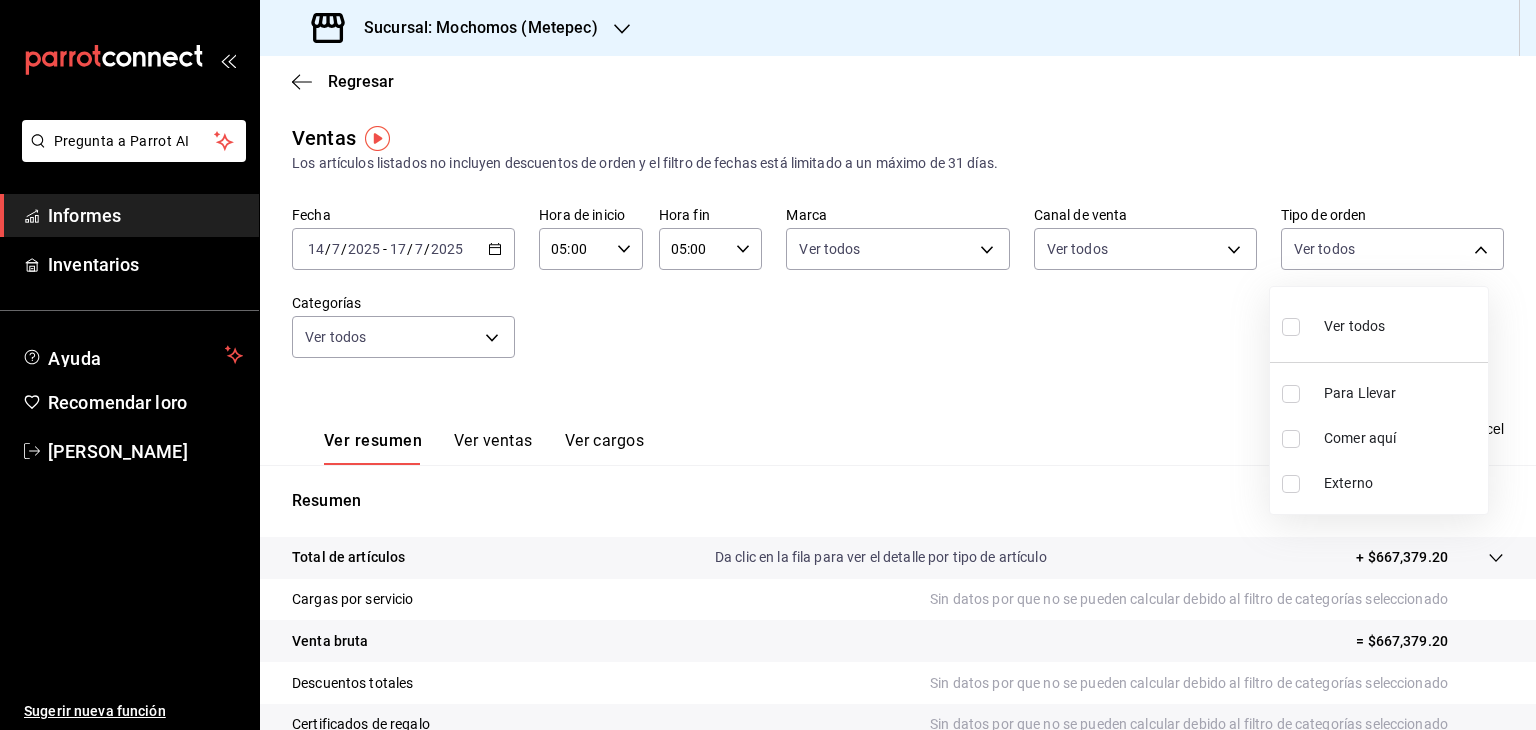 click on "Ver todos" at bounding box center (1333, 324) 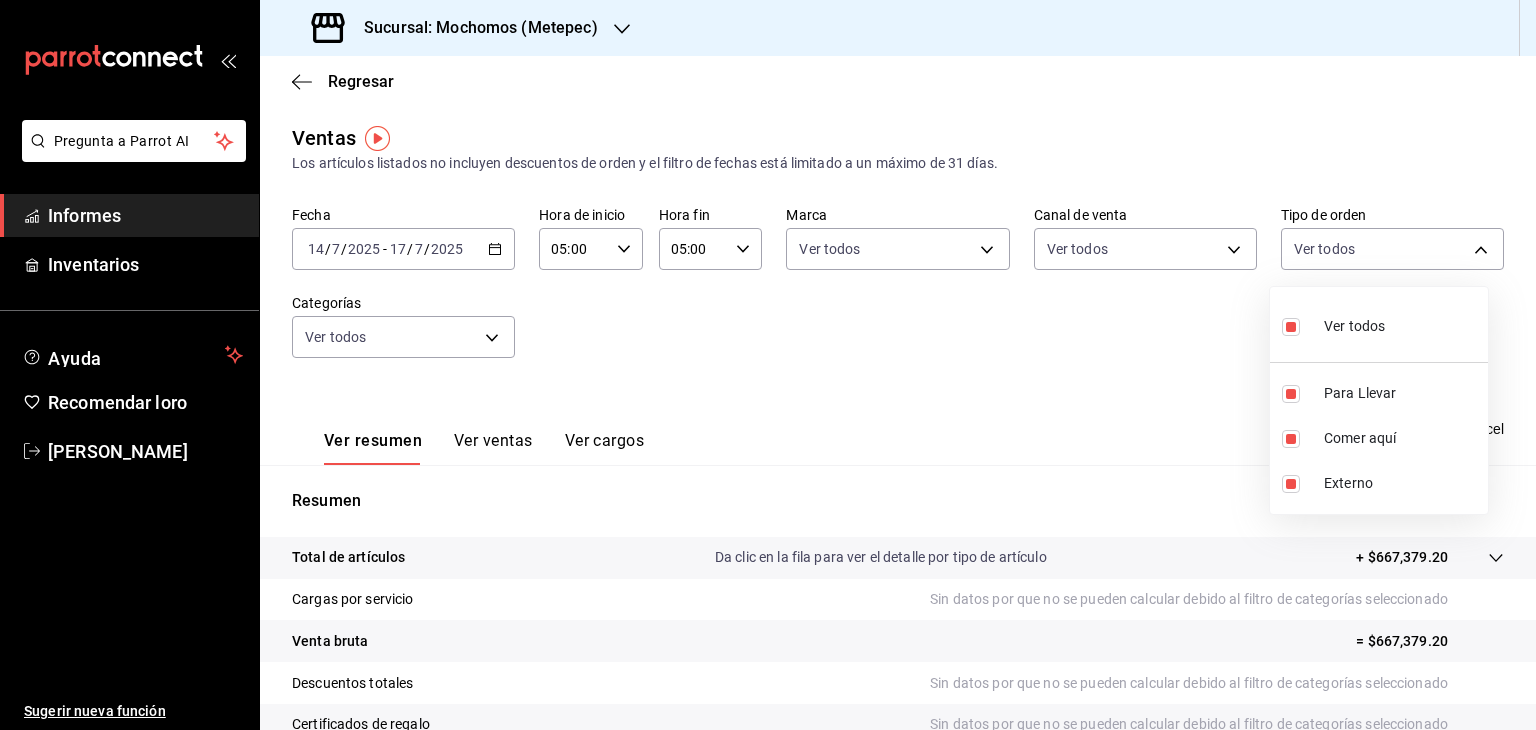 click at bounding box center (768, 365) 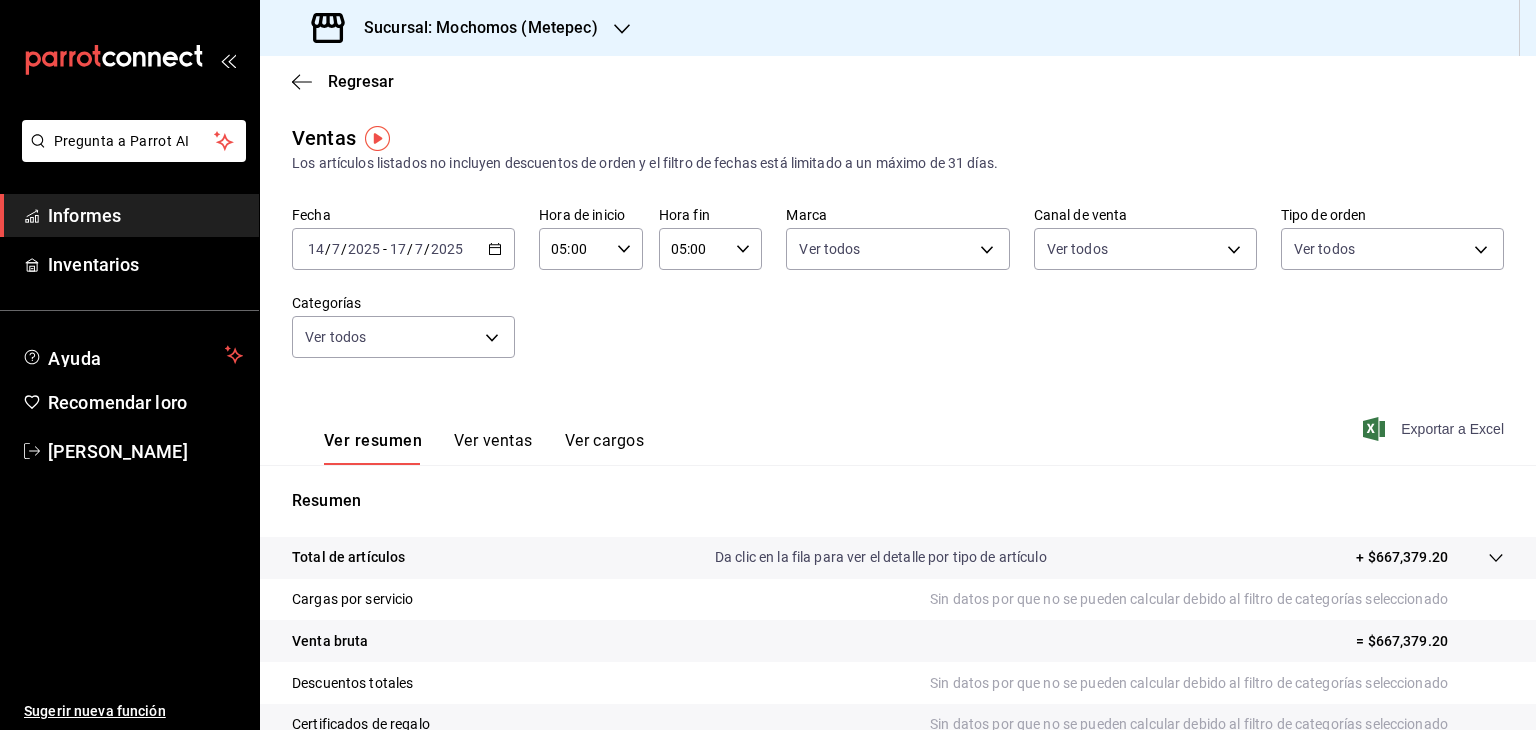 click on "Exportar a Excel" at bounding box center (1435, 429) 